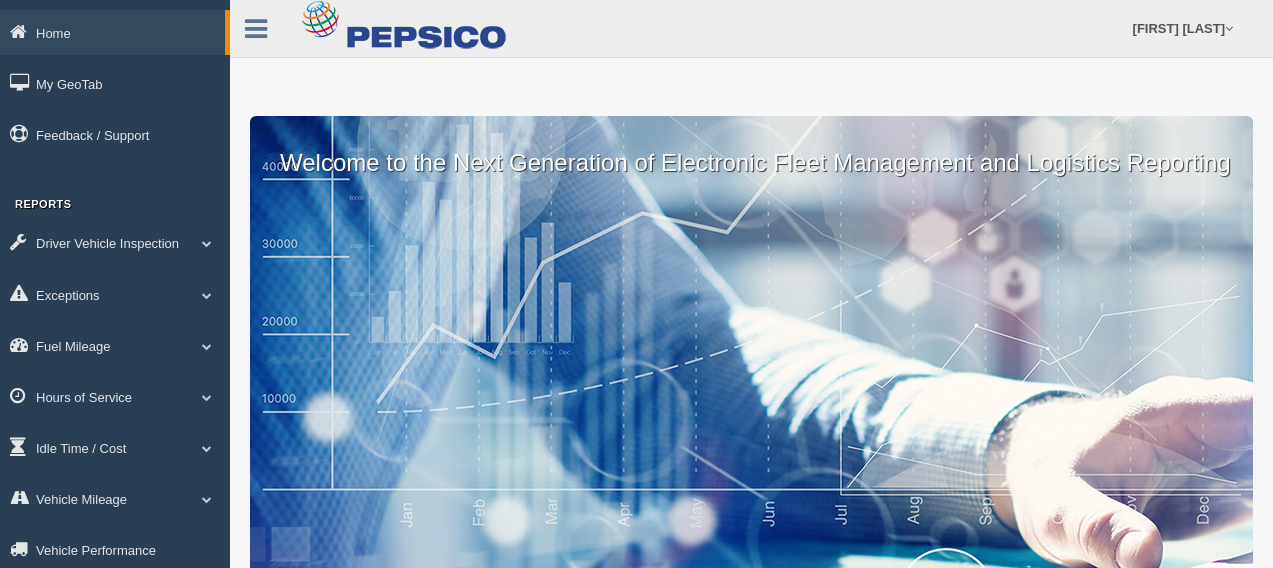 scroll, scrollTop: 0, scrollLeft: 0, axis: both 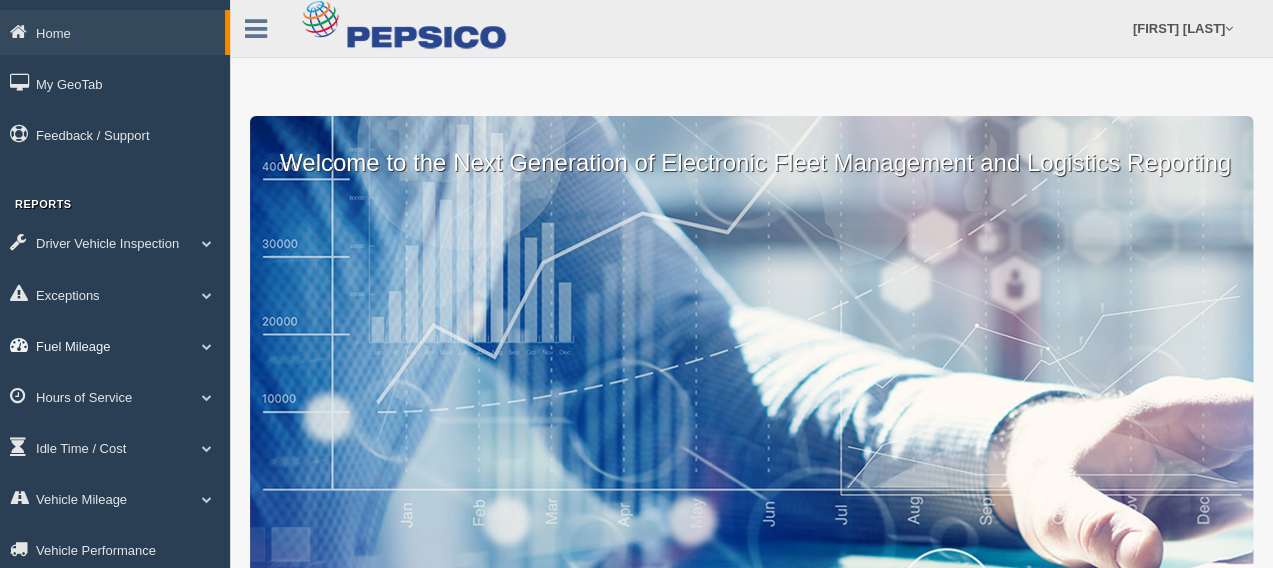 click on "Fuel Mileage" at bounding box center [112, 32] 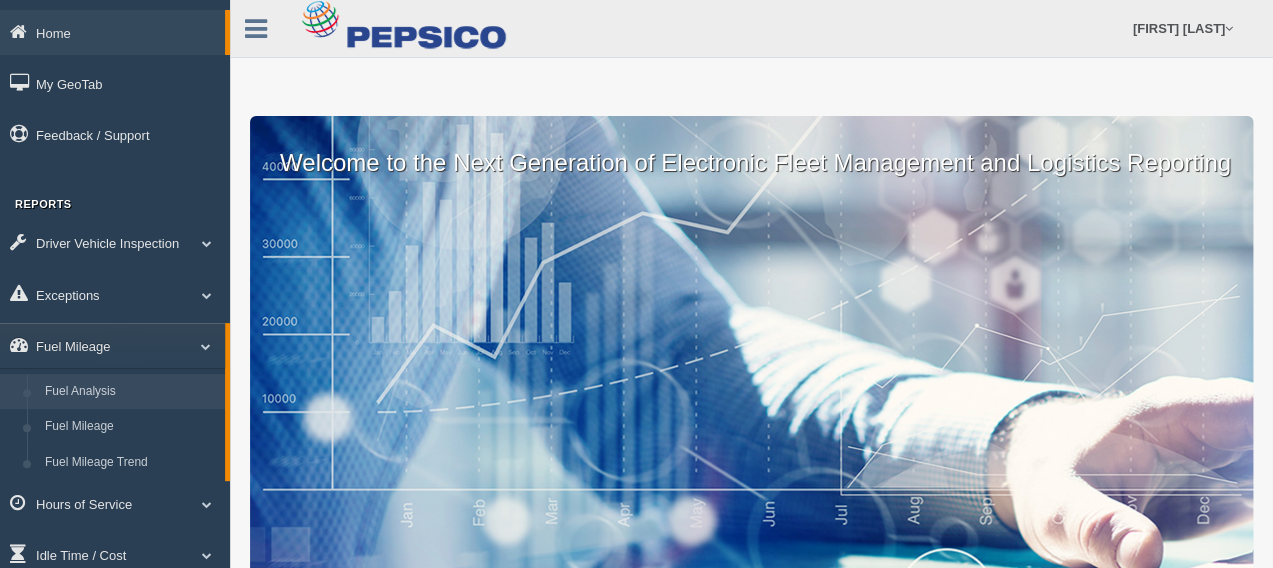 click on "Fuel Analysis" at bounding box center (130, 392) 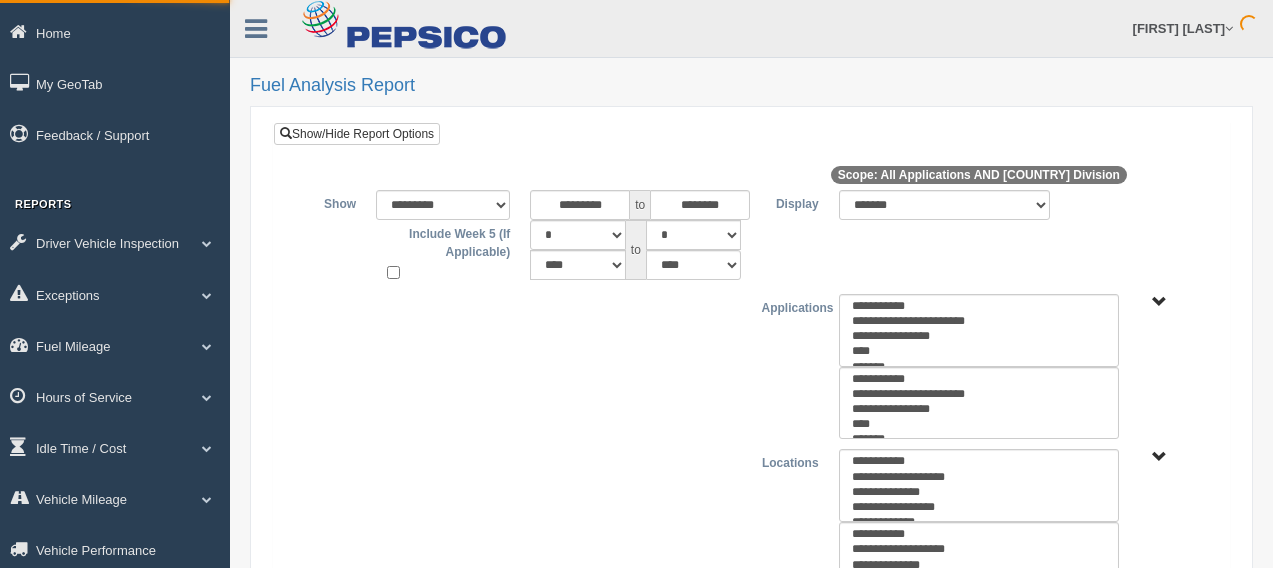 scroll, scrollTop: 0, scrollLeft: 0, axis: both 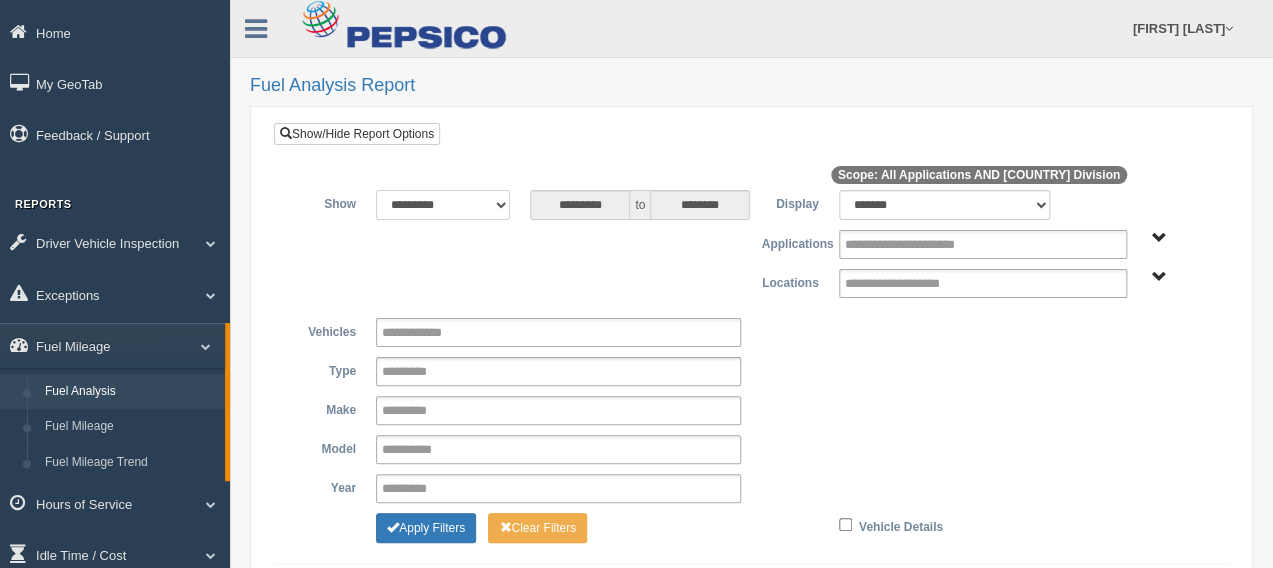 click on "**********" at bounding box center (443, 205) 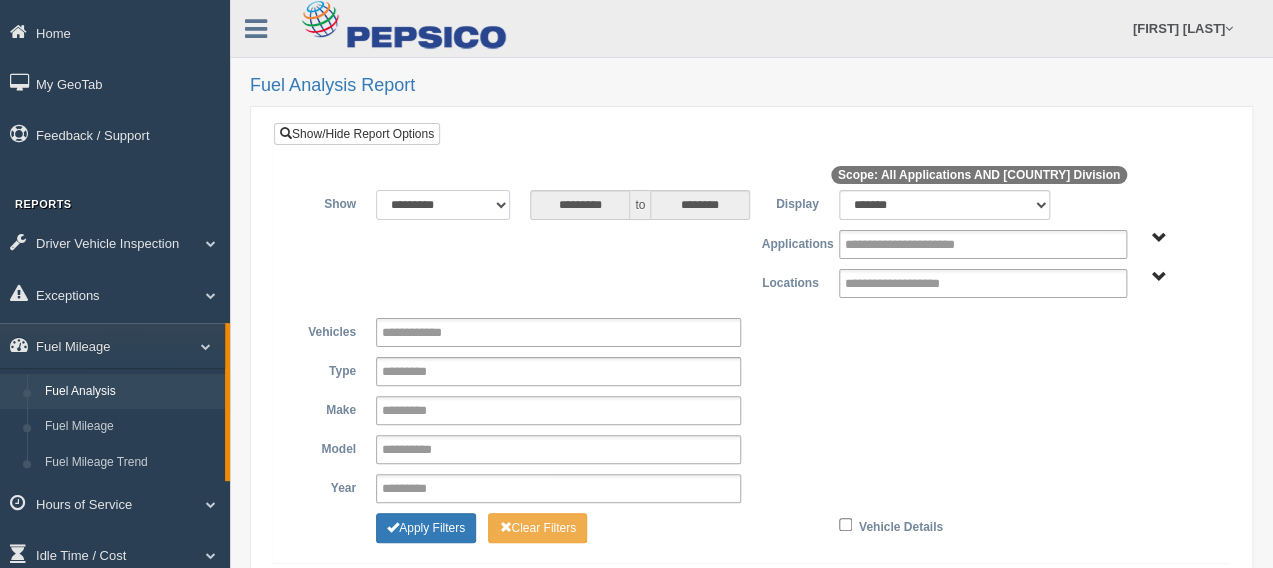 select on "******" 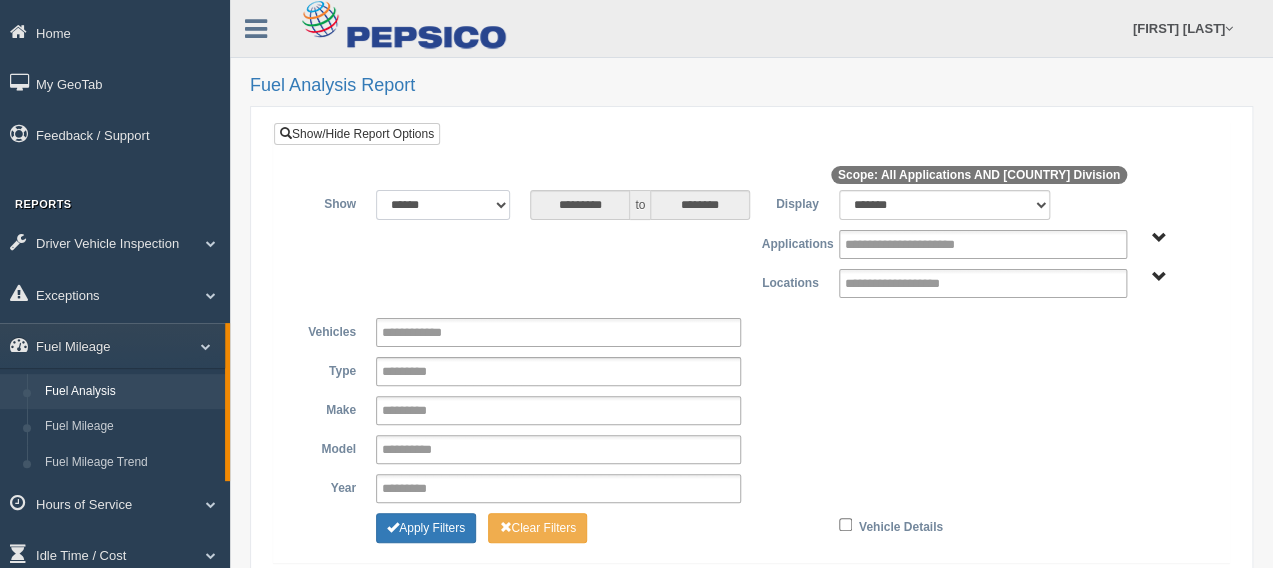 click on "**********" at bounding box center (443, 205) 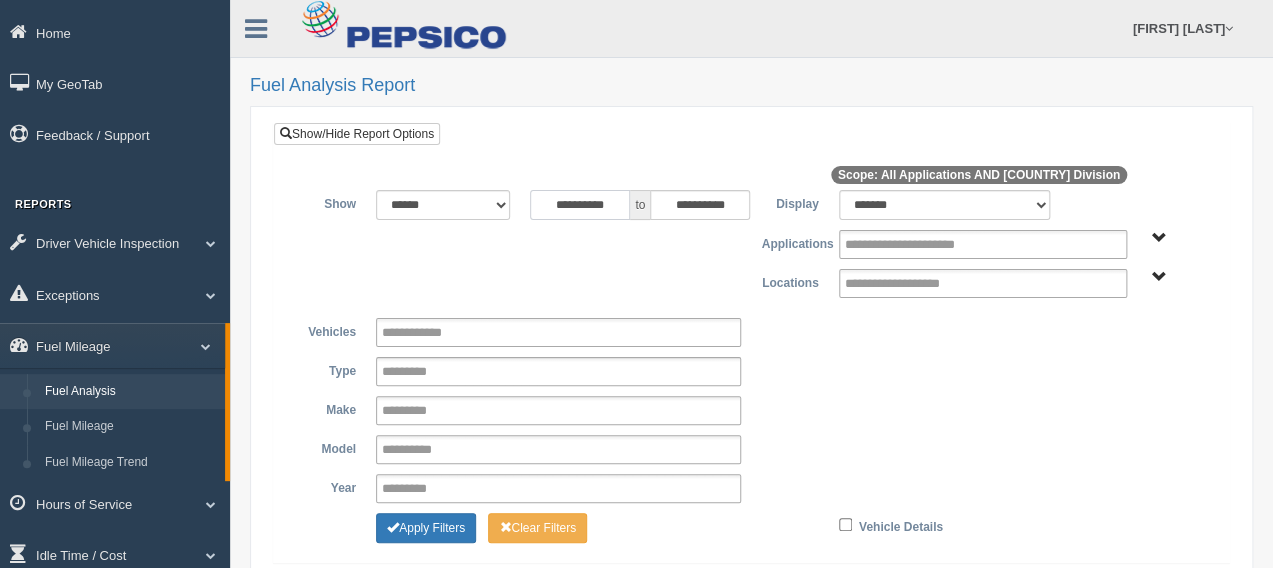 click on "**********" at bounding box center (580, 205) 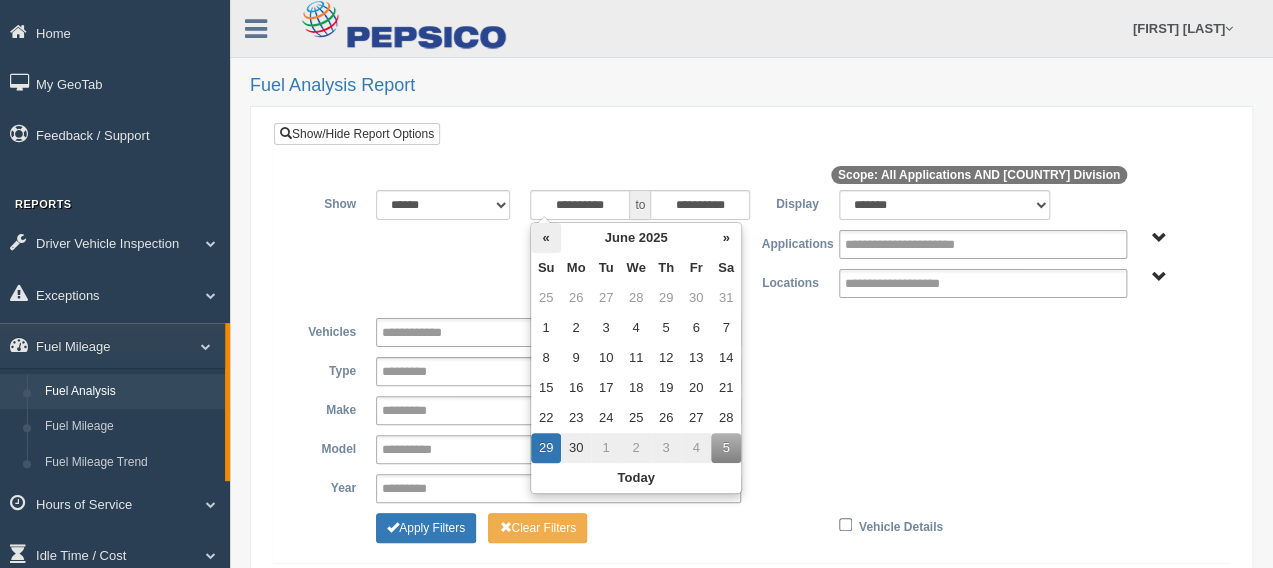 click on "«" at bounding box center [546, 238] 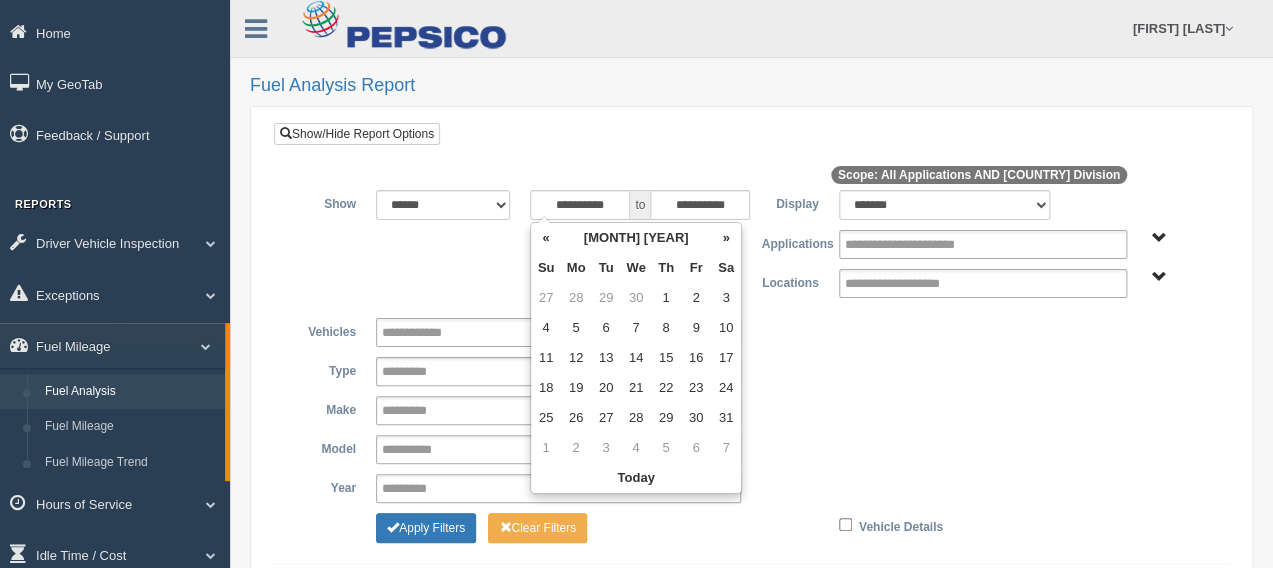 click on "«" at bounding box center [546, 238] 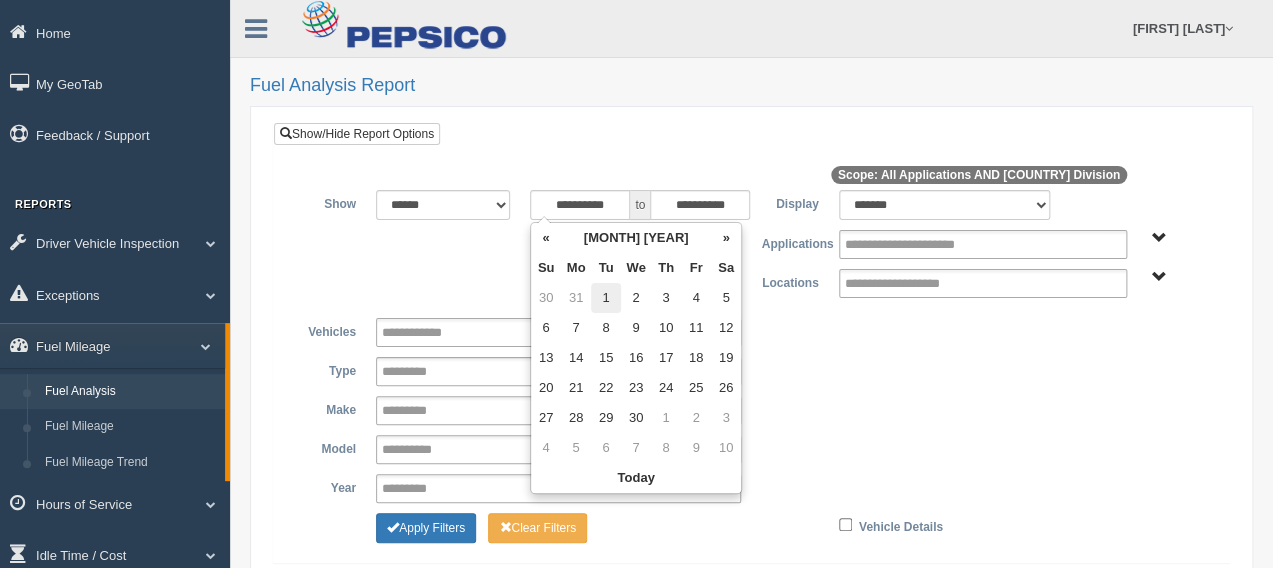 click on "1" at bounding box center [606, 298] 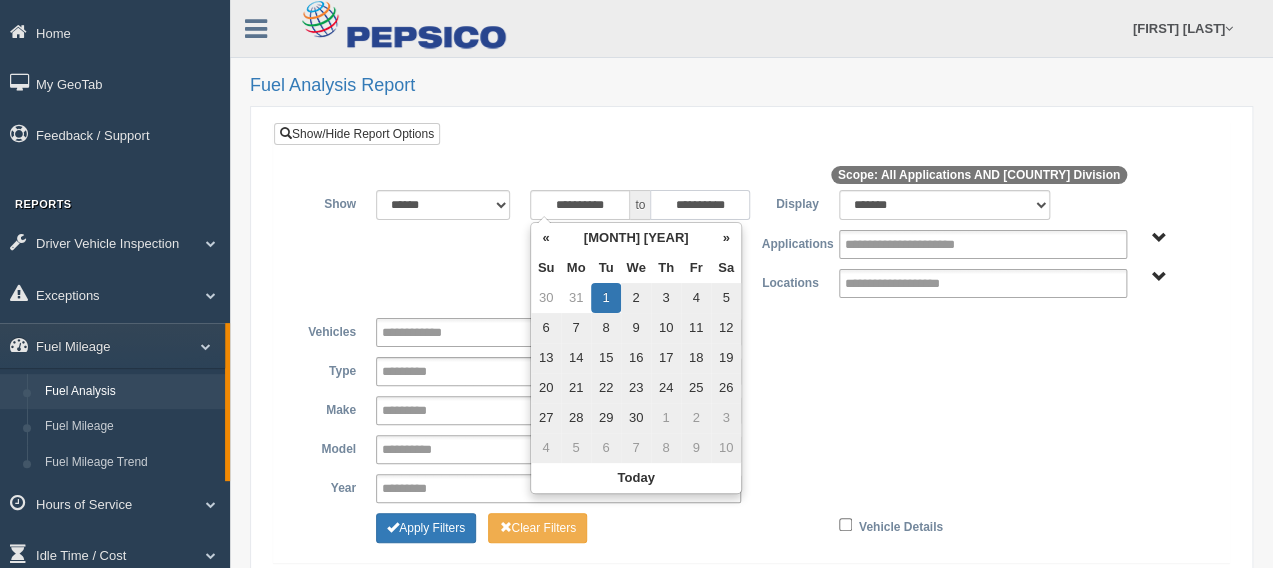 click on "**********" at bounding box center [700, 205] 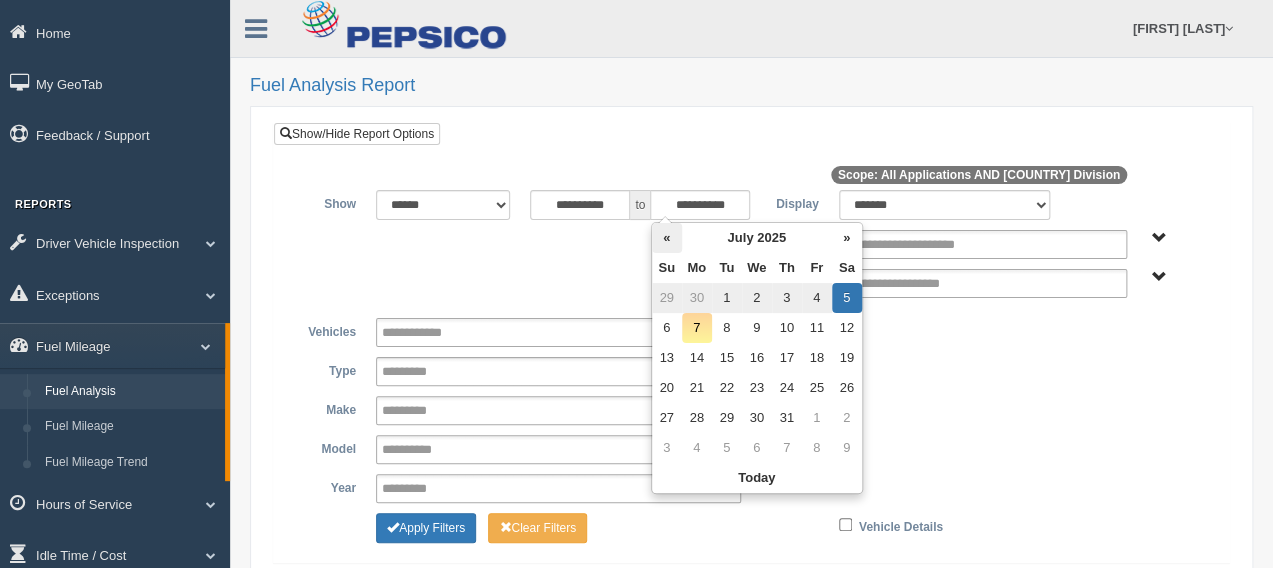 click on "«" at bounding box center (667, 238) 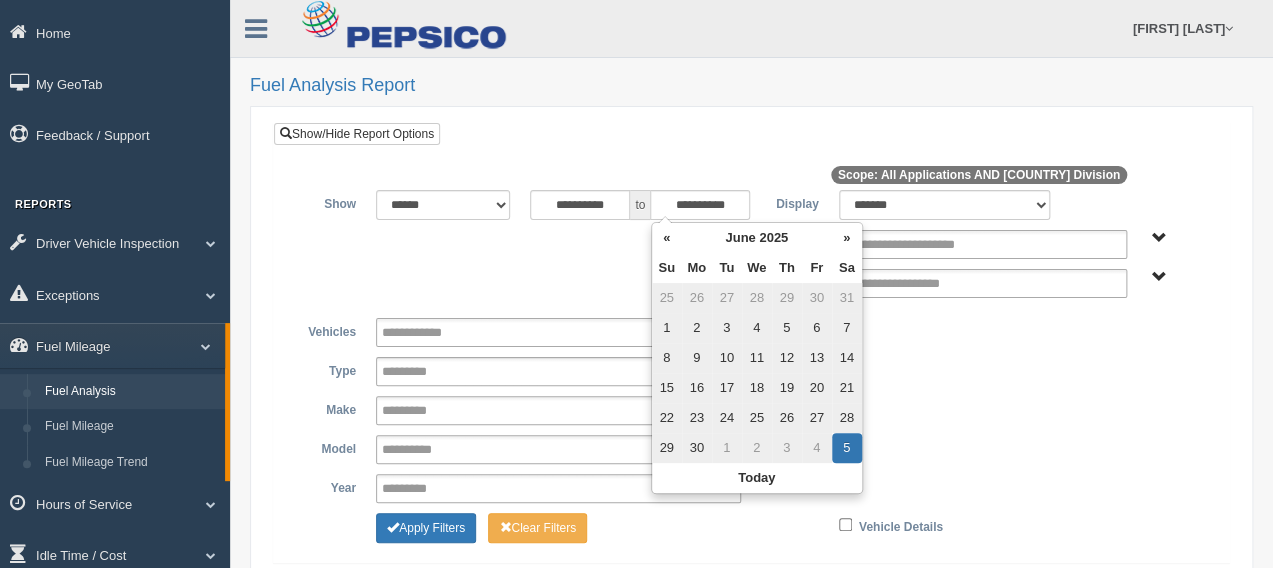 click on "30" at bounding box center [697, 298] 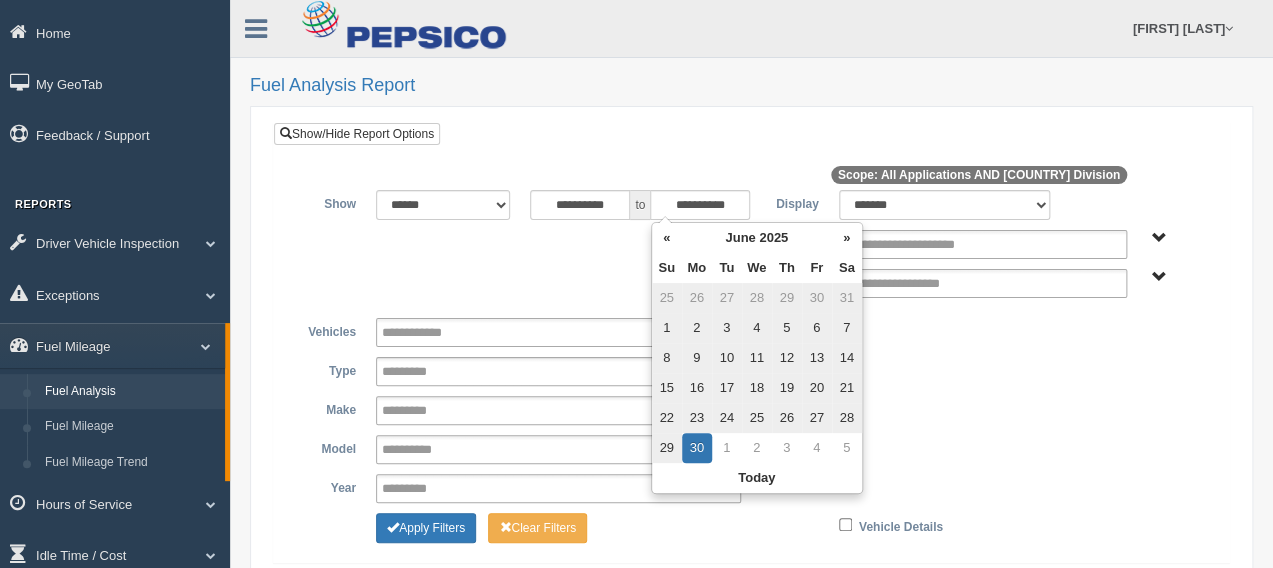 click on "**********" at bounding box center [751, 283] 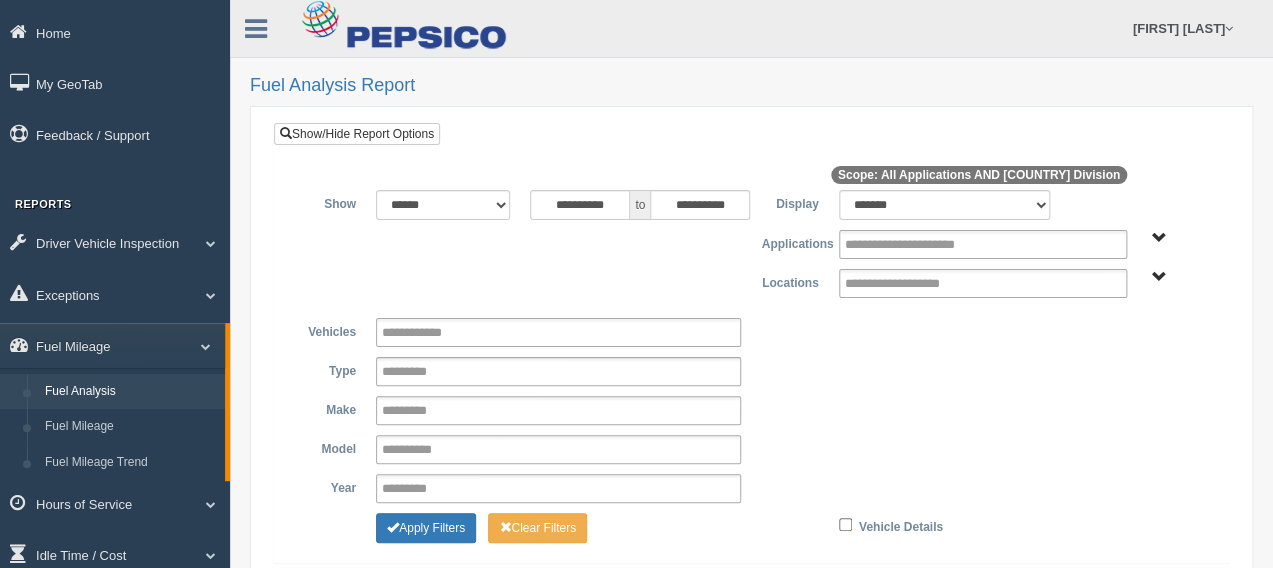 click on "Application" at bounding box center (1159, 238) 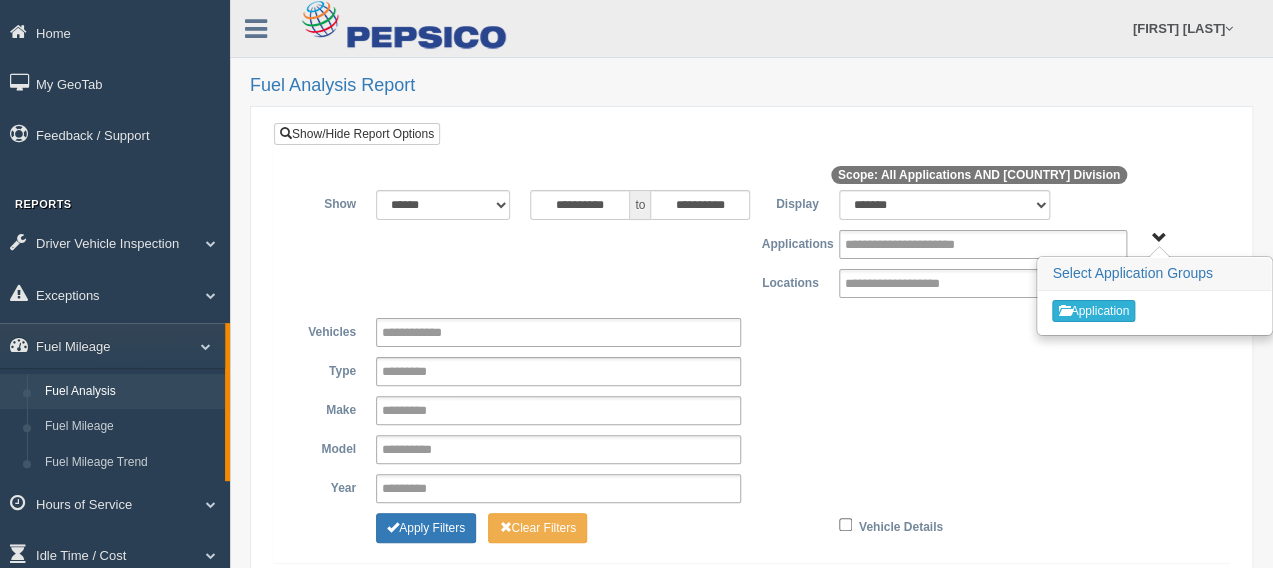click on "Application" at bounding box center [1093, 311] 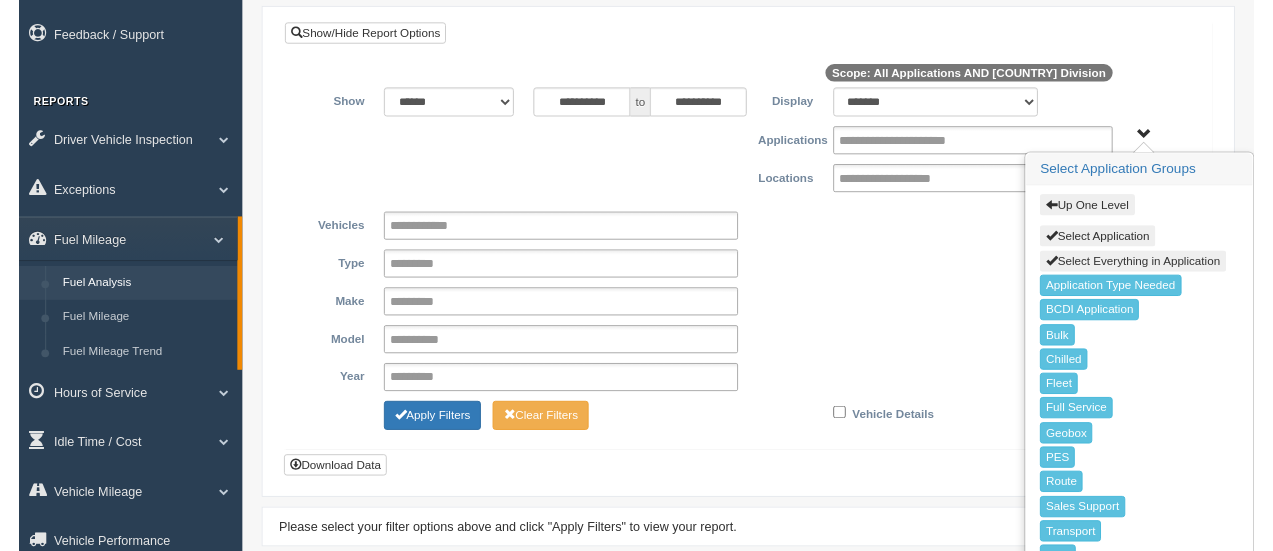 scroll, scrollTop: 0, scrollLeft: 0, axis: both 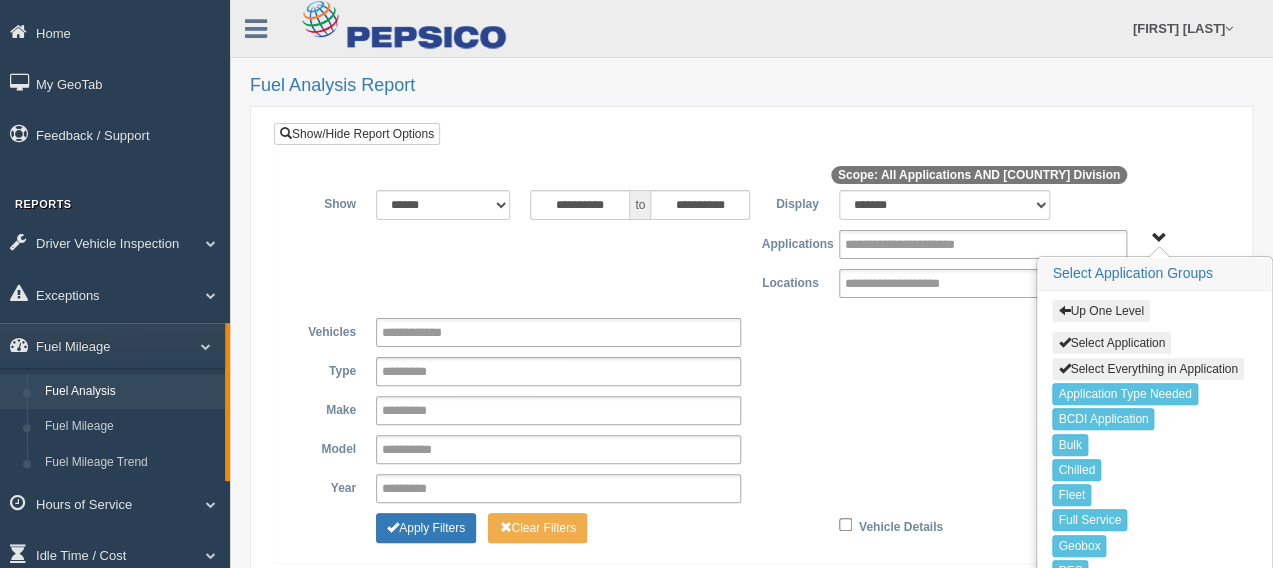 click on "Select Application" at bounding box center (1111, 343) 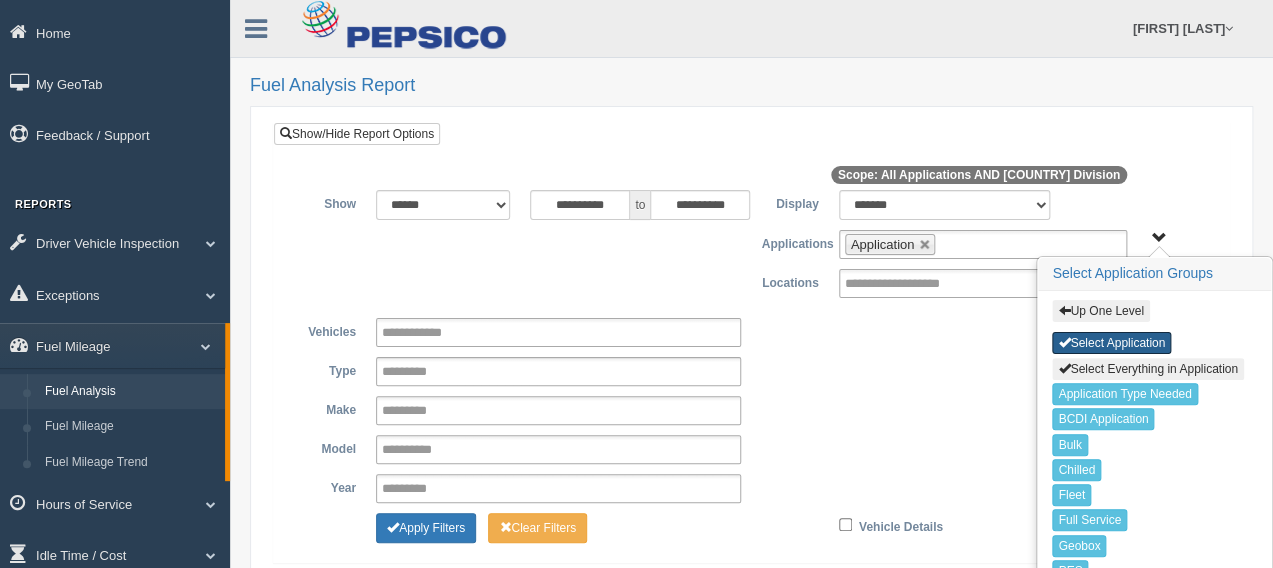 click on "Select Application" at bounding box center (1111, 343) 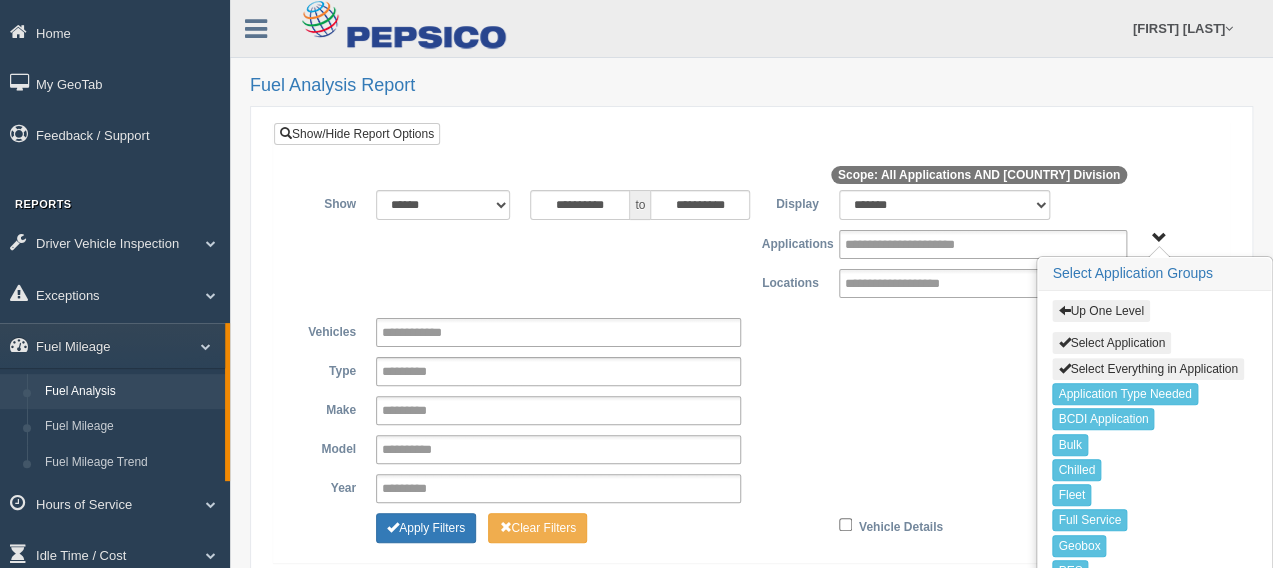 click on "Select Application" at bounding box center [1111, 343] 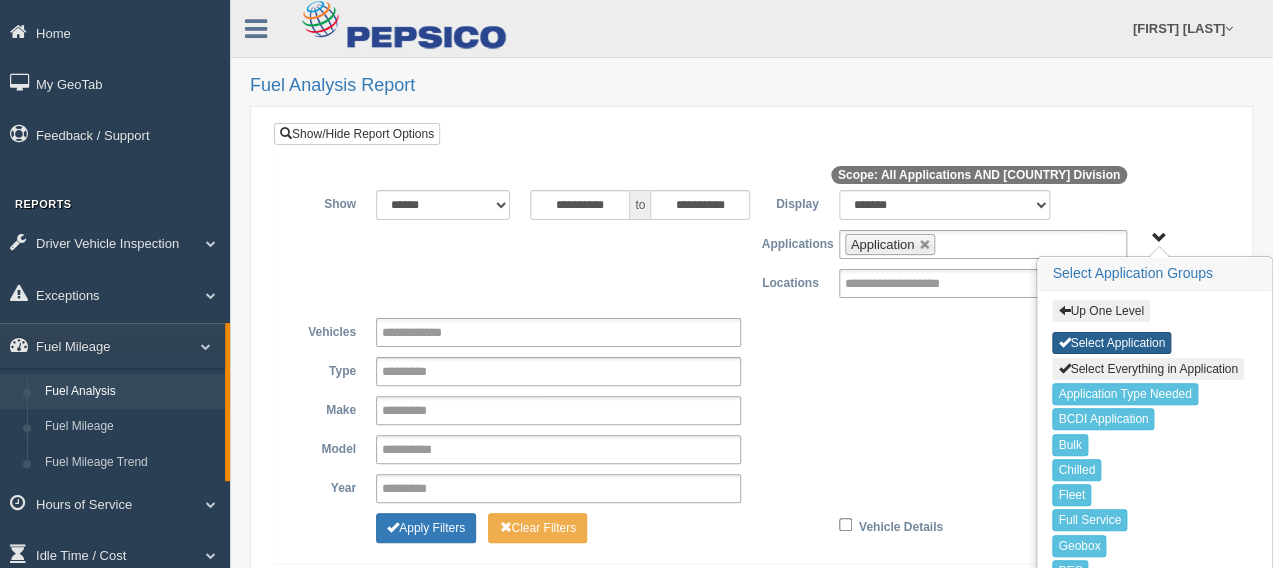 click on "Select Application" at bounding box center (1111, 343) 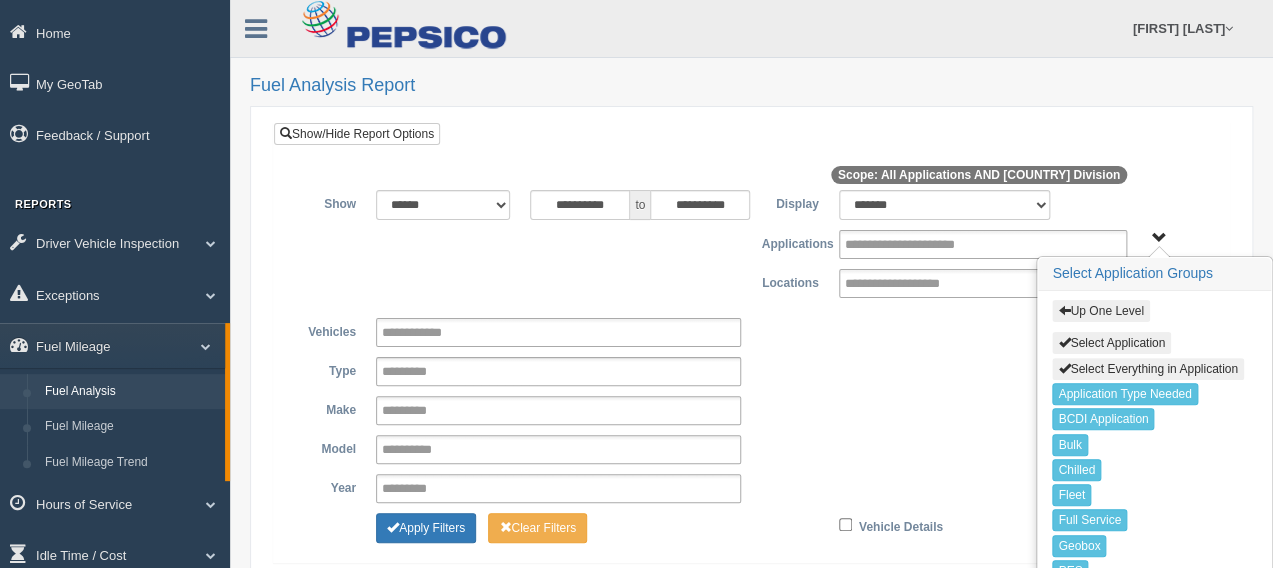 click on "Up One Level" at bounding box center [1100, 311] 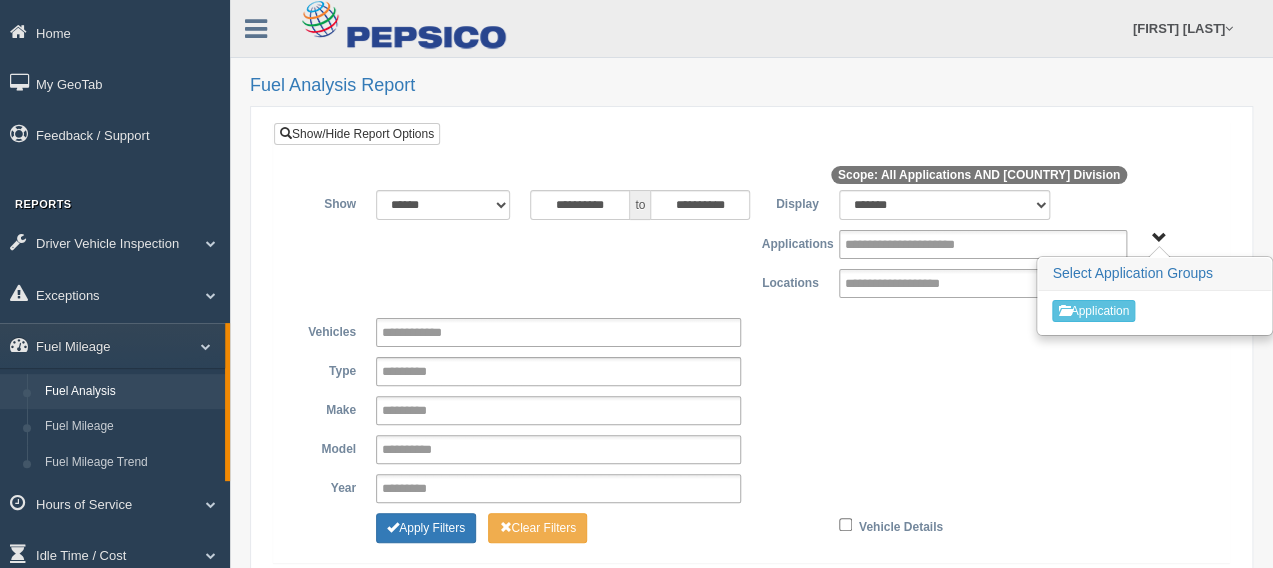 click on "Application" at bounding box center (1159, 238) 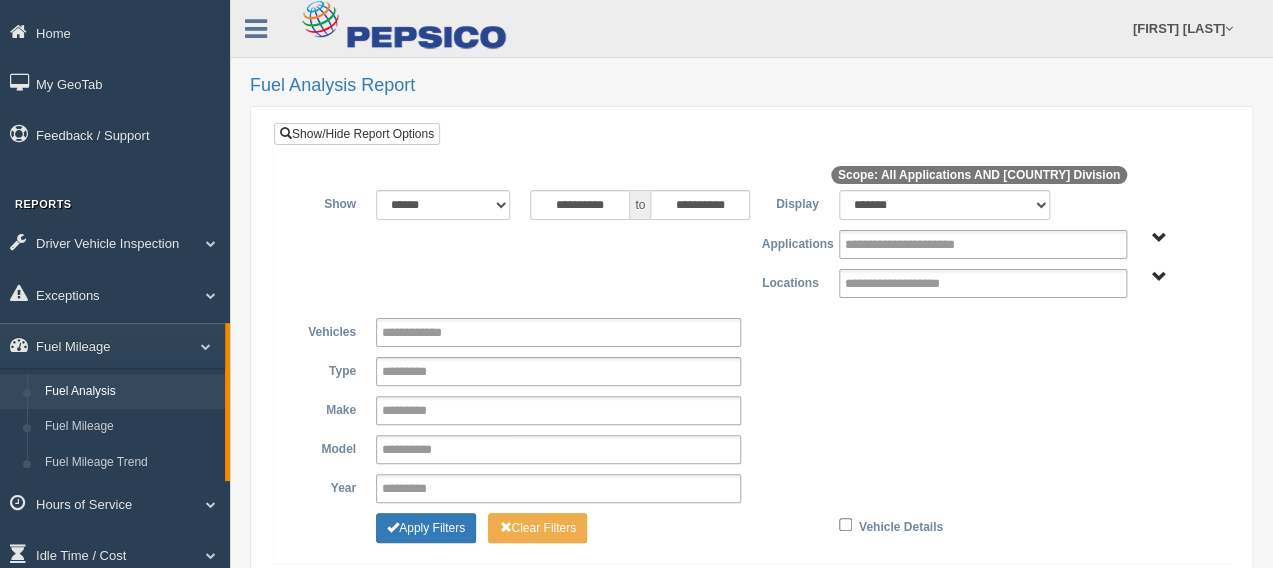 click on "Canada Division" at bounding box center (1159, 277) 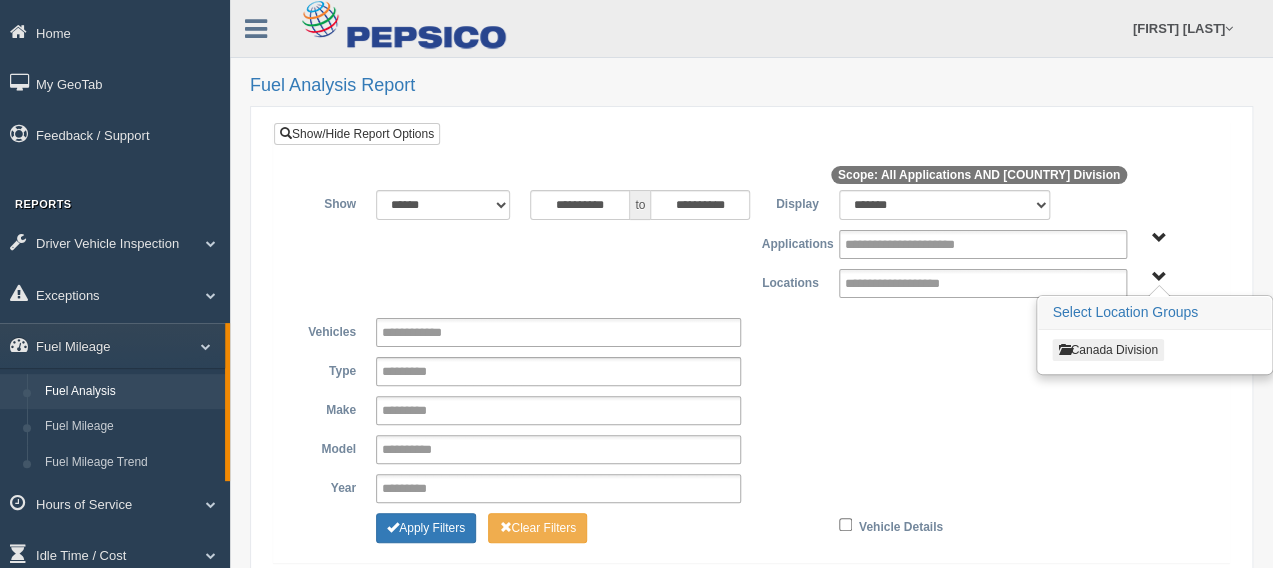 click on "Canada Division" at bounding box center [1107, 350] 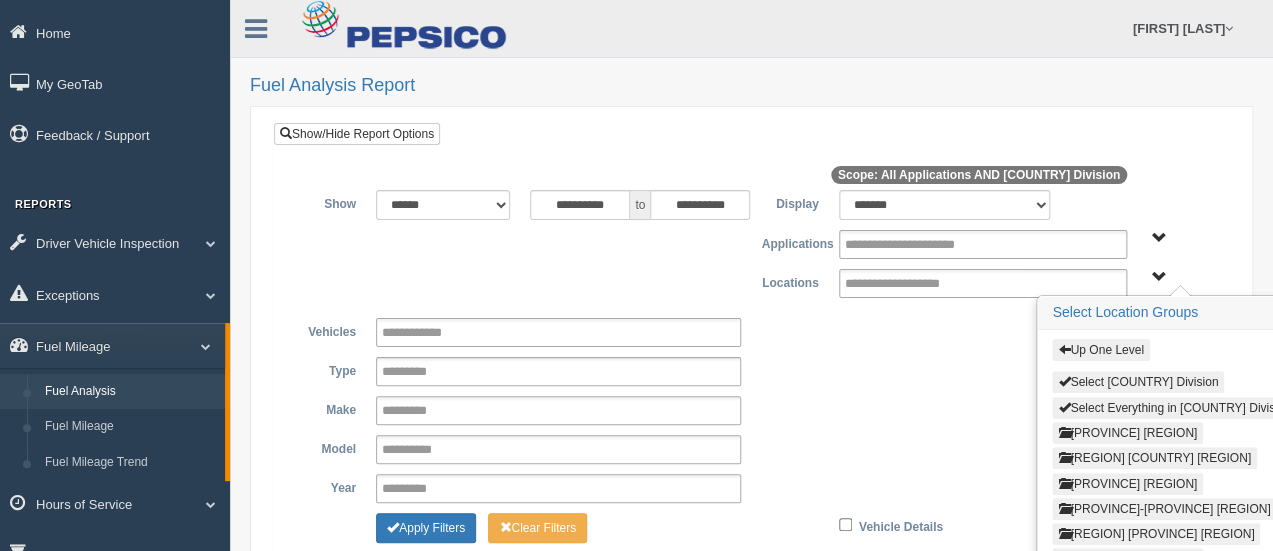 click on "Application" at bounding box center [1159, 238] 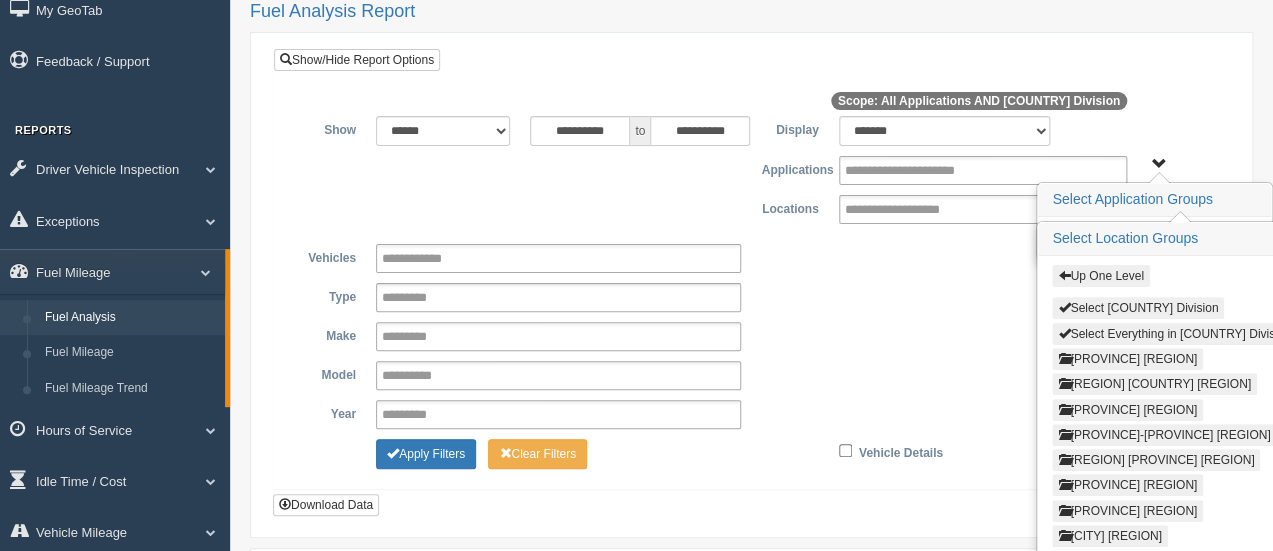 scroll, scrollTop: 111, scrollLeft: 0, axis: vertical 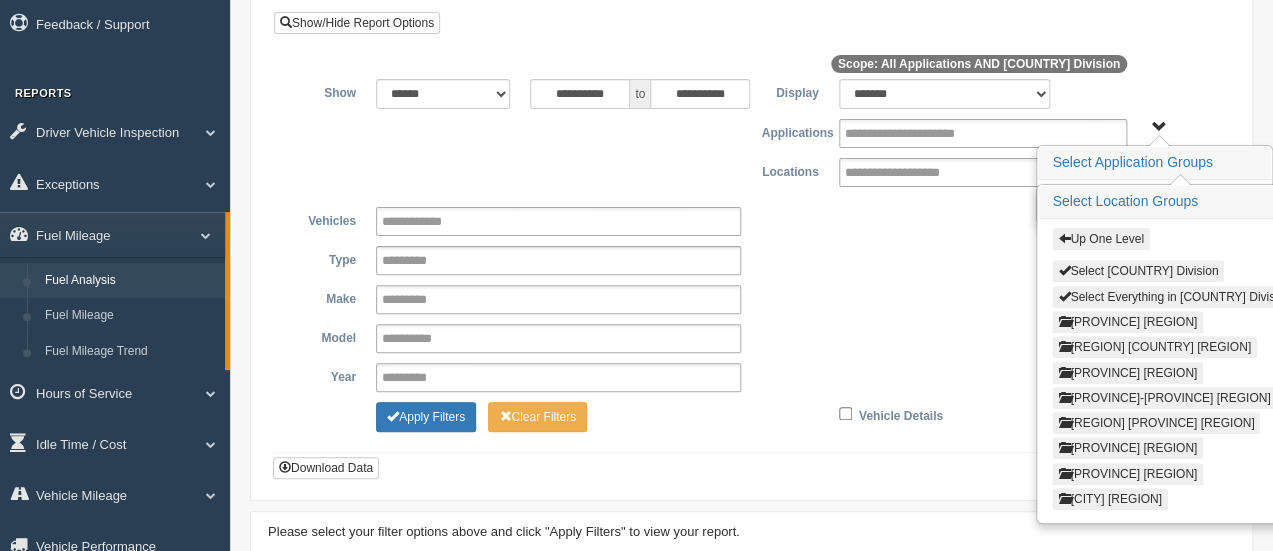 click on "Atlantic Canada Mkt" at bounding box center [1154, 347] 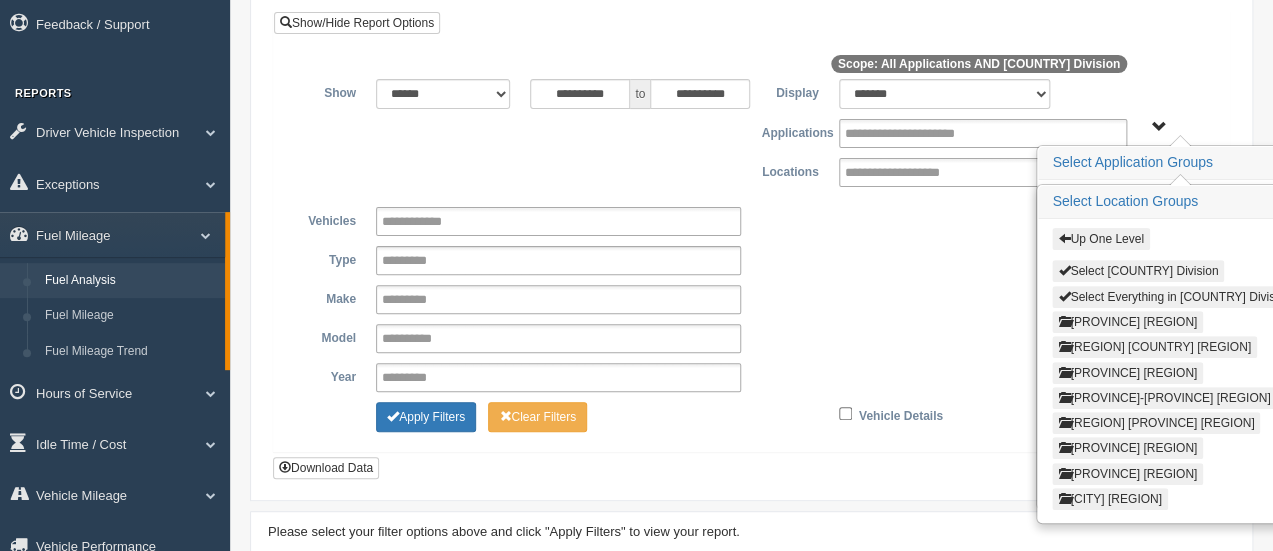 click on "Atlantic Canada Mkt" at bounding box center [1154, 347] 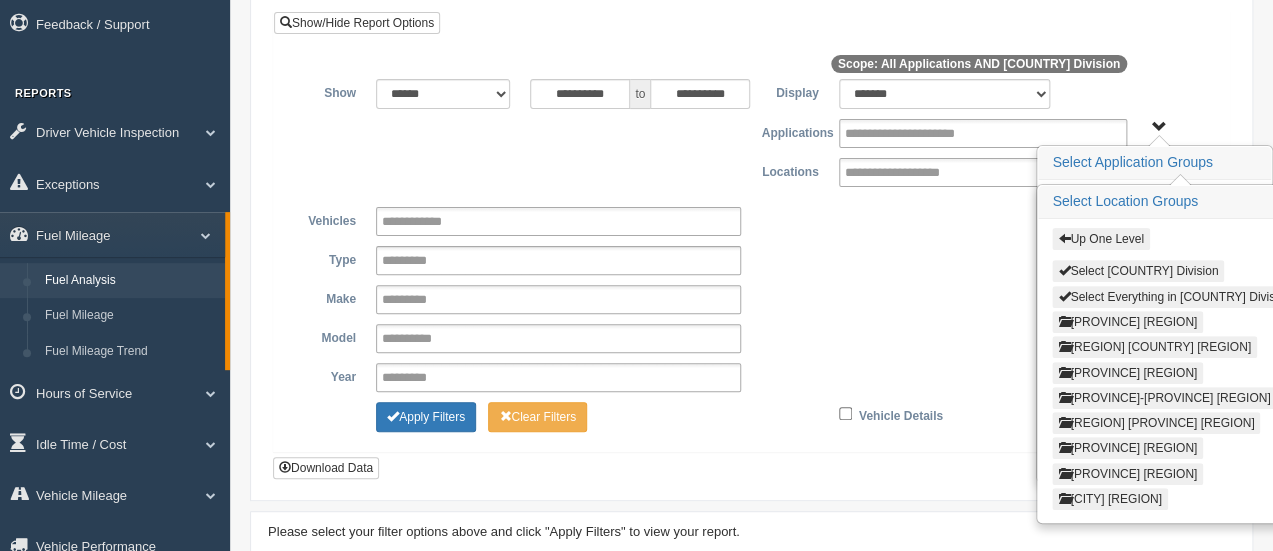 click at bounding box center [1064, 346] 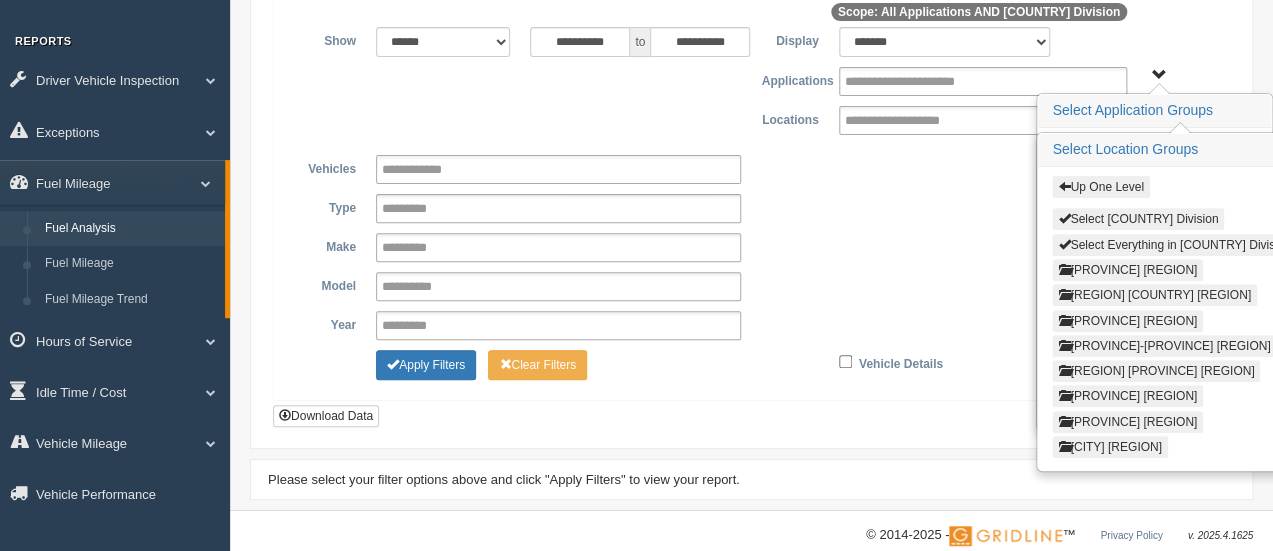 scroll, scrollTop: 190, scrollLeft: 0, axis: vertical 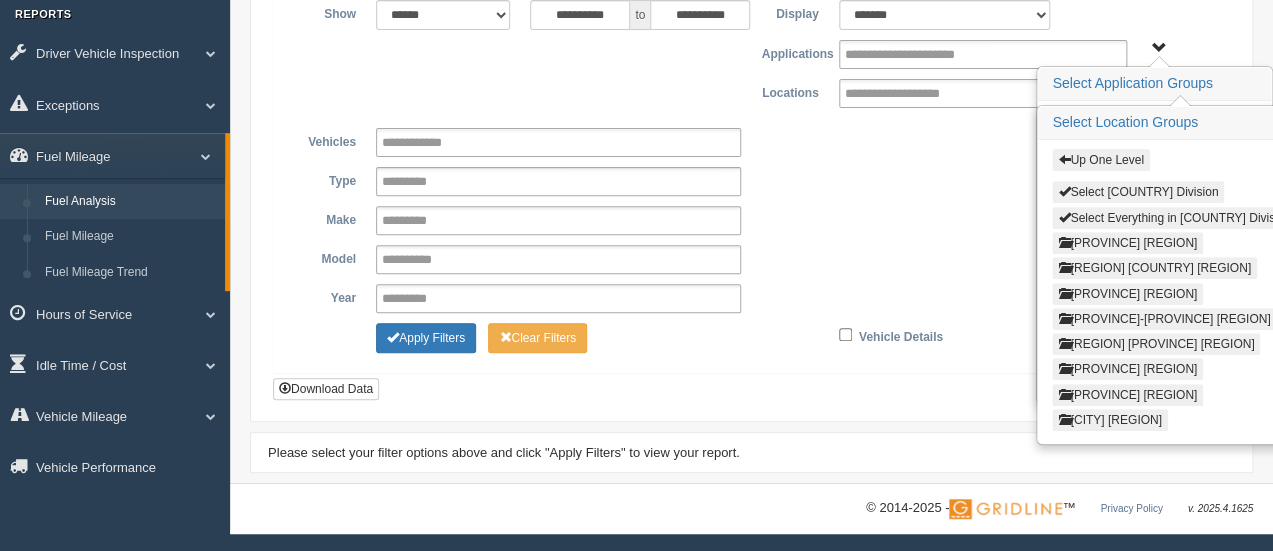 click on "**********" at bounding box center (751, 225) 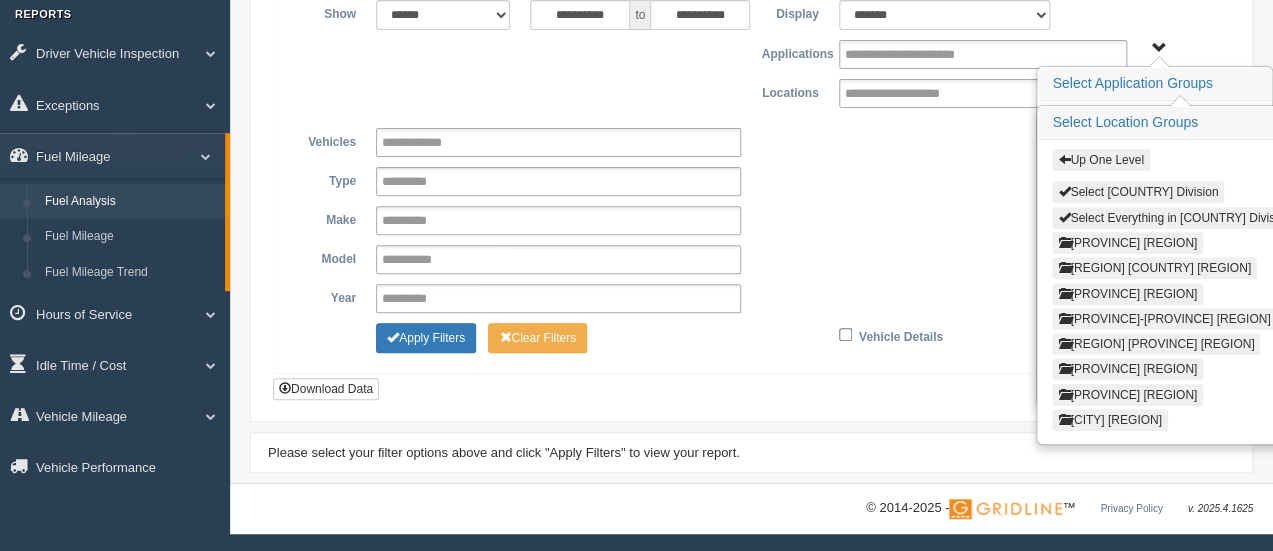 click on "Select Application Groups" at bounding box center [1154, 84] 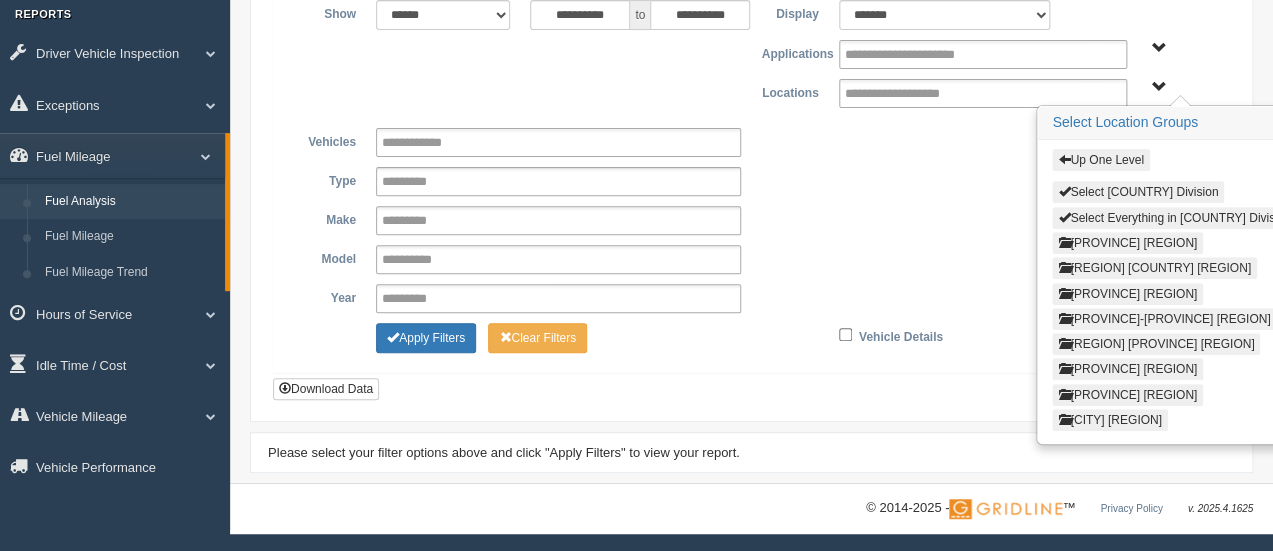 click on "Atlantic Canada Mkt" at bounding box center [1154, 268] 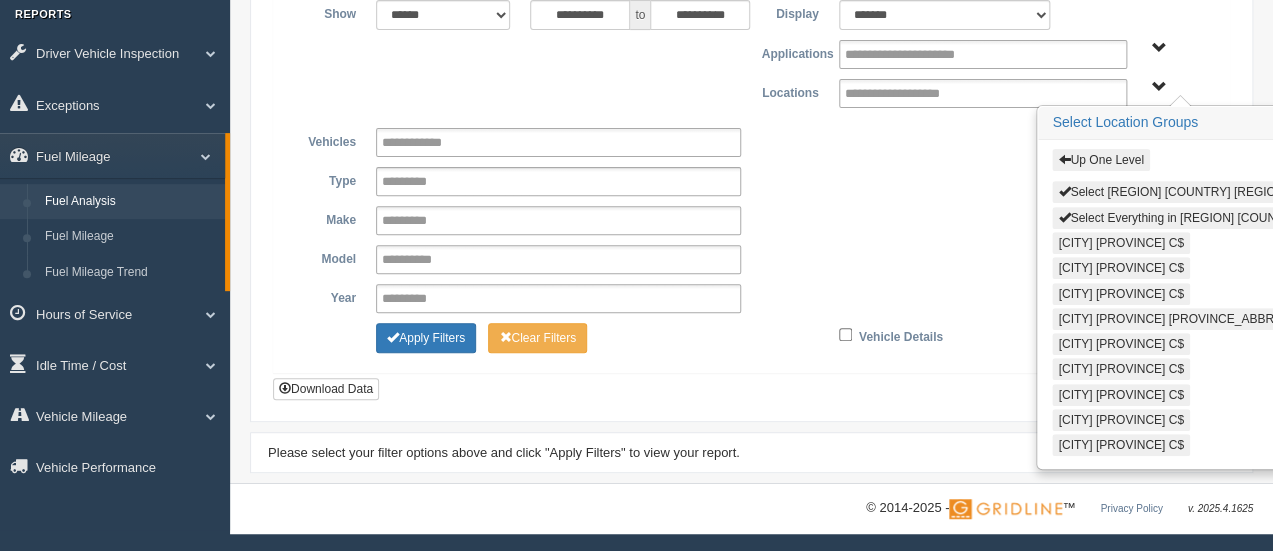 click on "Bathurst NB C$" at bounding box center [1120, 243] 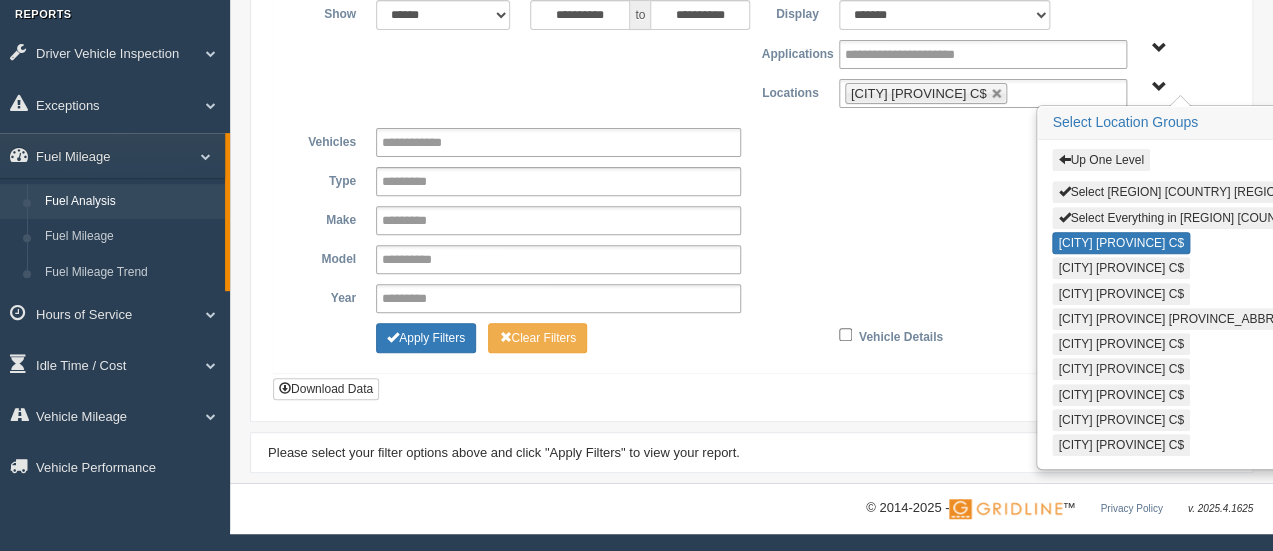 type on "25" 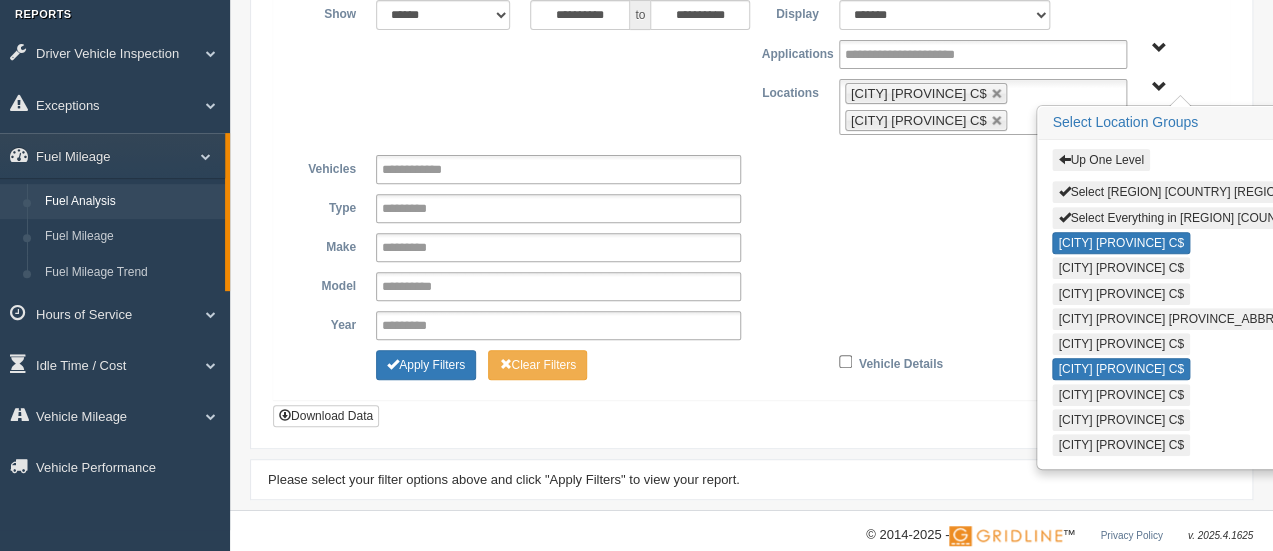 type on "27" 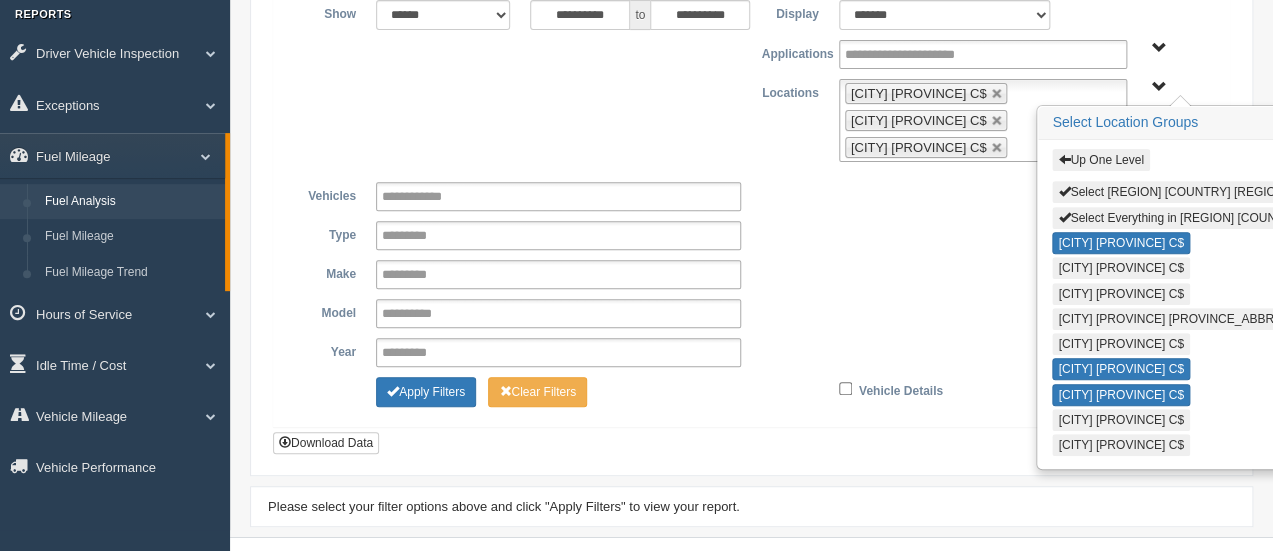 type on "29" 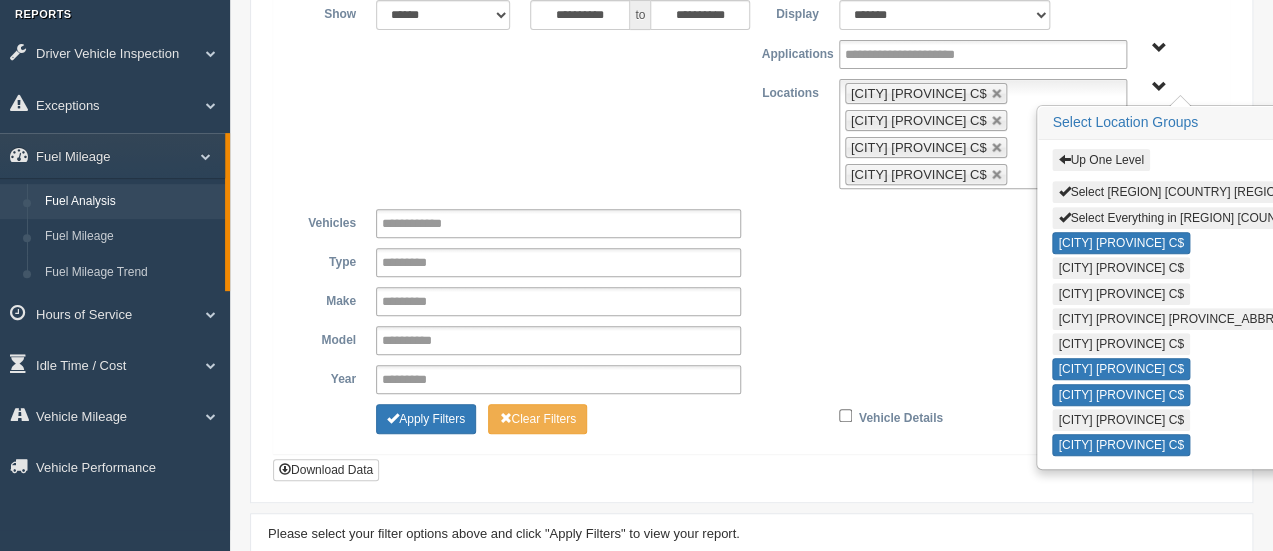 click on "**********" at bounding box center [751, 306] 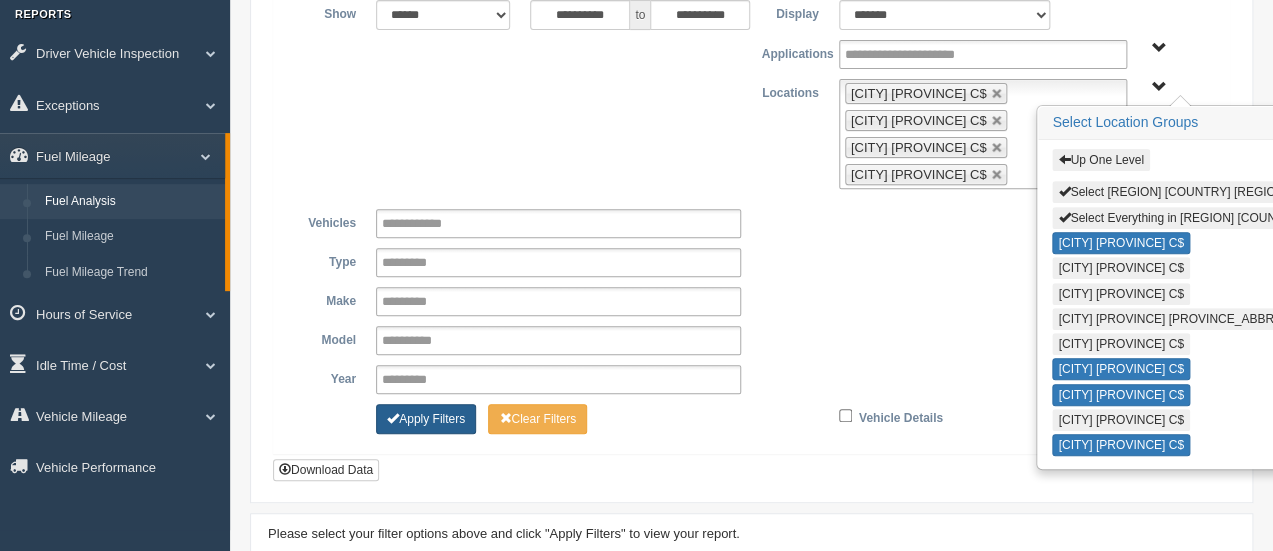 click on "Apply Filters" at bounding box center [426, 419] 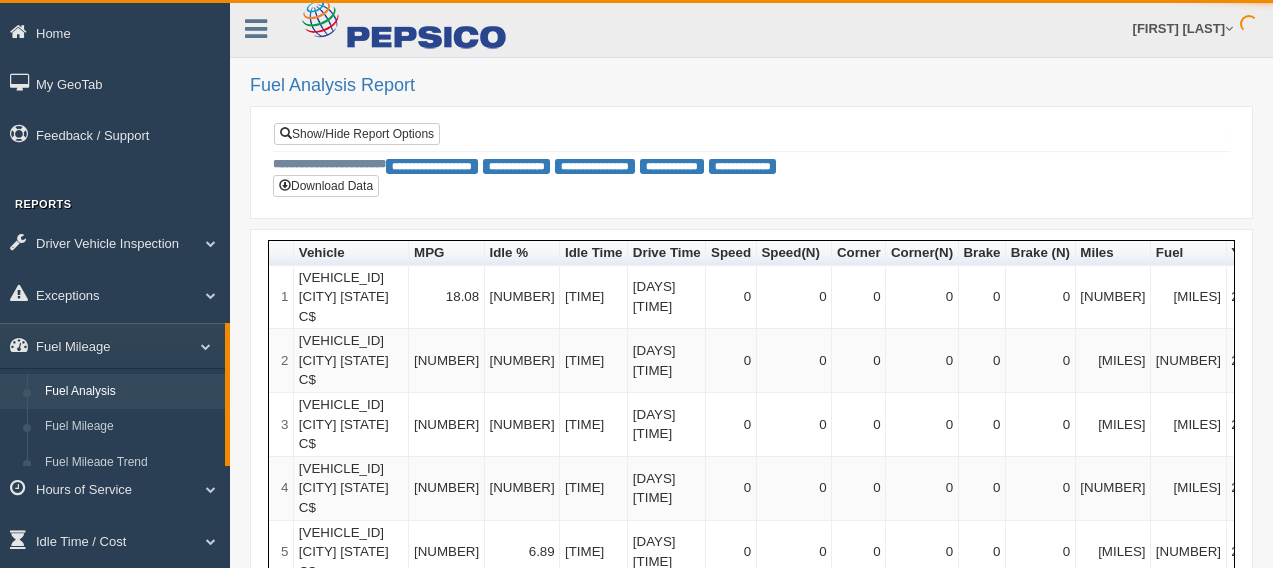 scroll, scrollTop: 0, scrollLeft: 0, axis: both 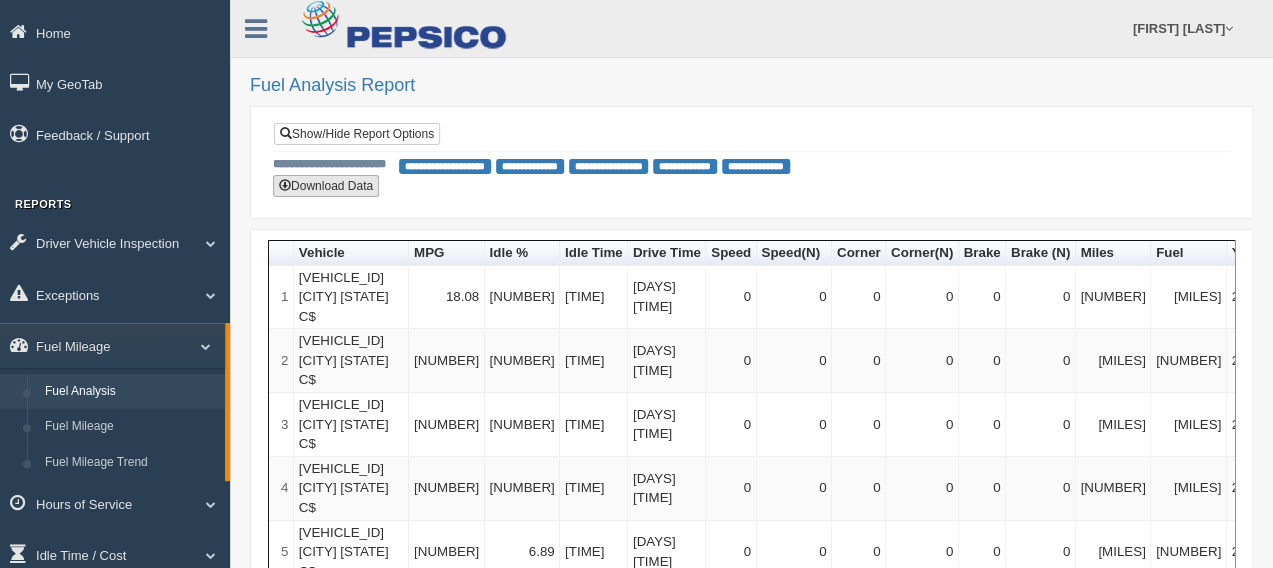 click on "Download Data" at bounding box center [326, 186] 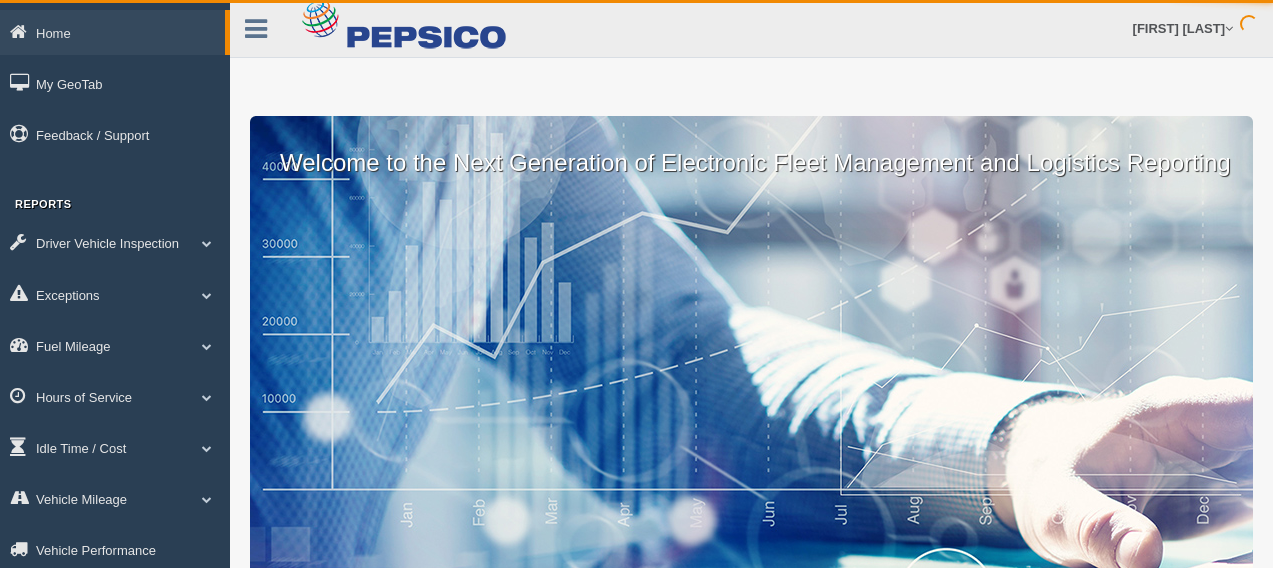 scroll, scrollTop: 0, scrollLeft: 0, axis: both 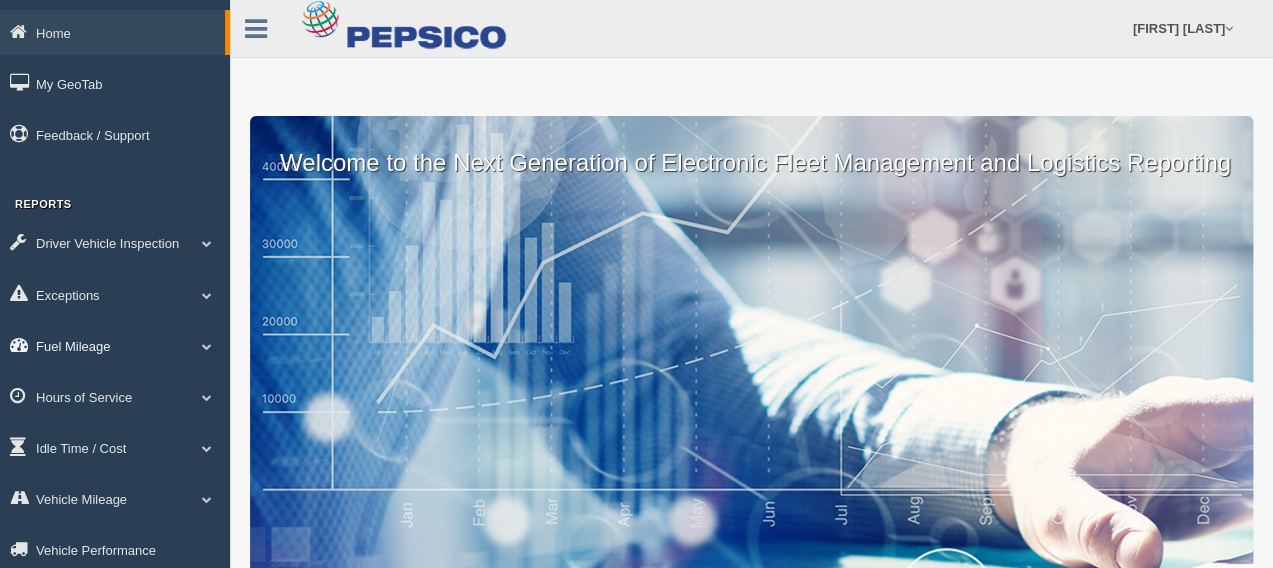 click on "Fuel Mileage" at bounding box center [112, 32] 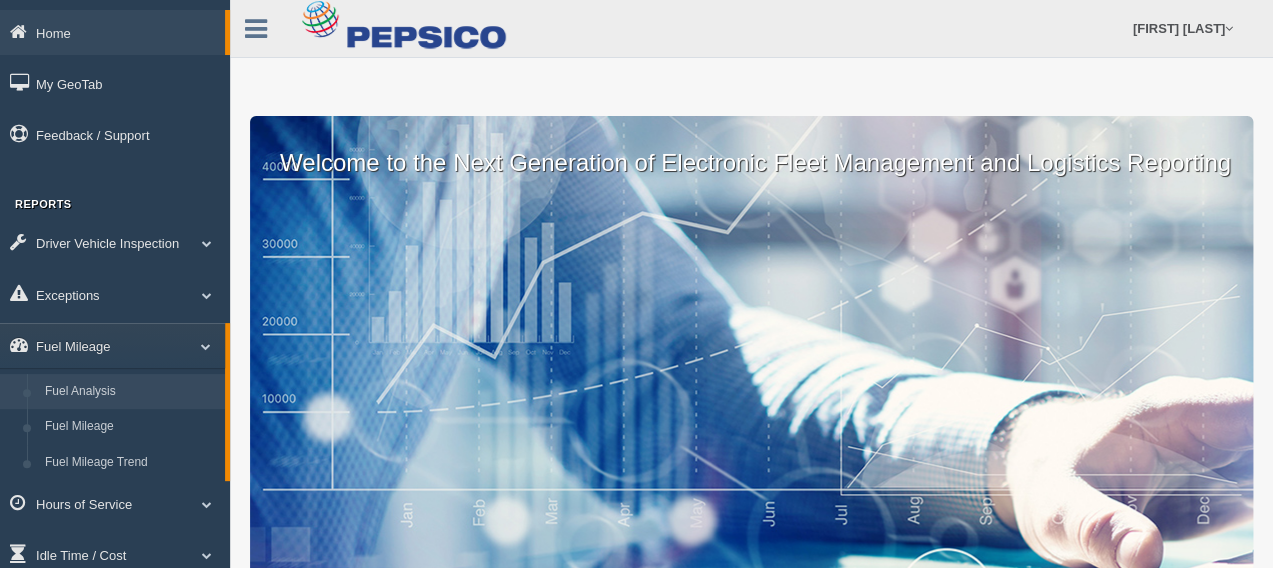 click on "Fuel Analysis" at bounding box center [130, 392] 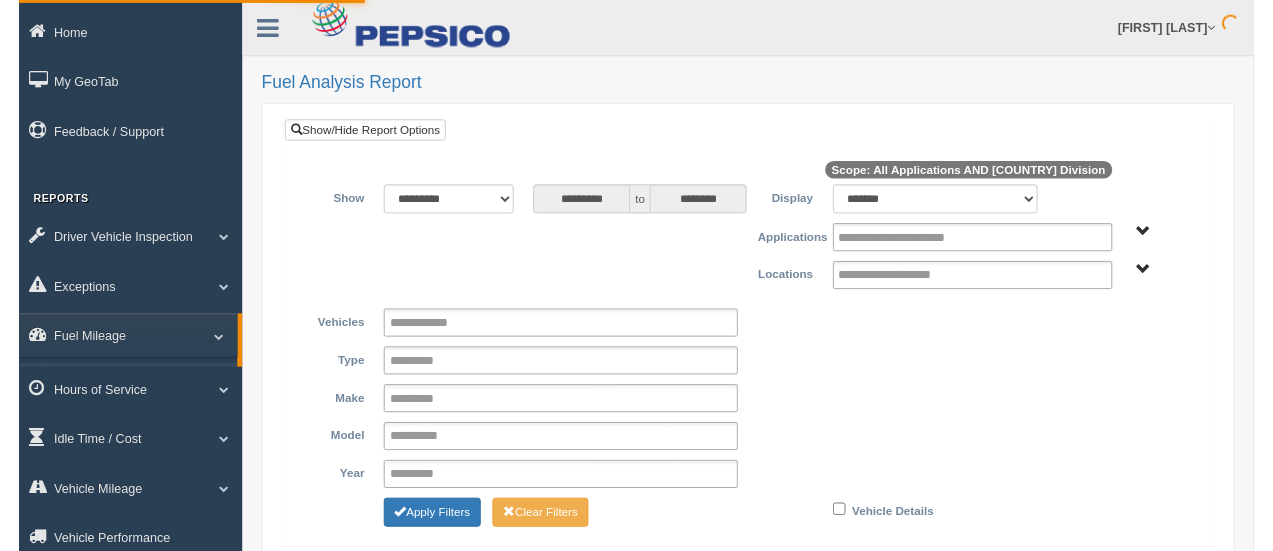 scroll, scrollTop: 0, scrollLeft: 0, axis: both 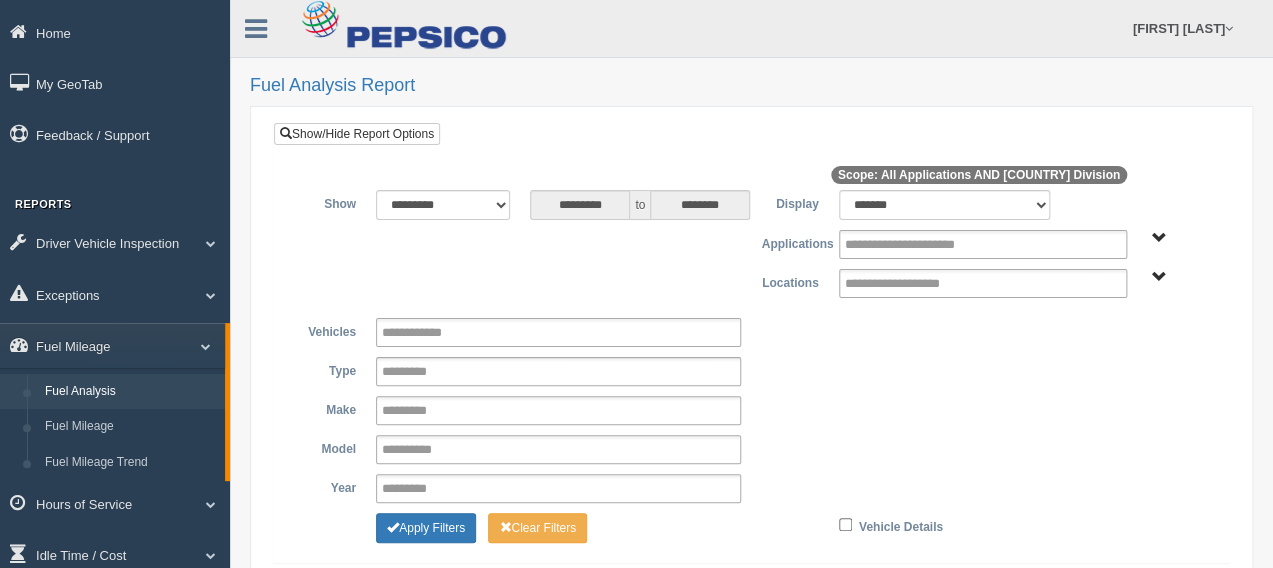 click on "Canada Division" at bounding box center (1159, 277) 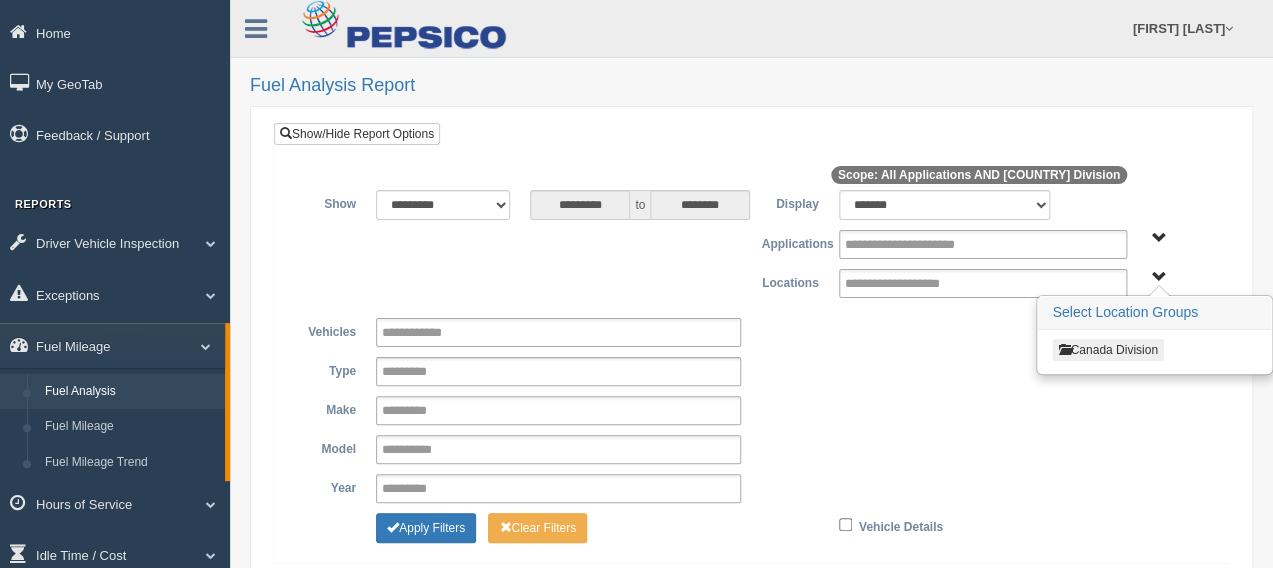 click on "Canada Division" at bounding box center (1107, 350) 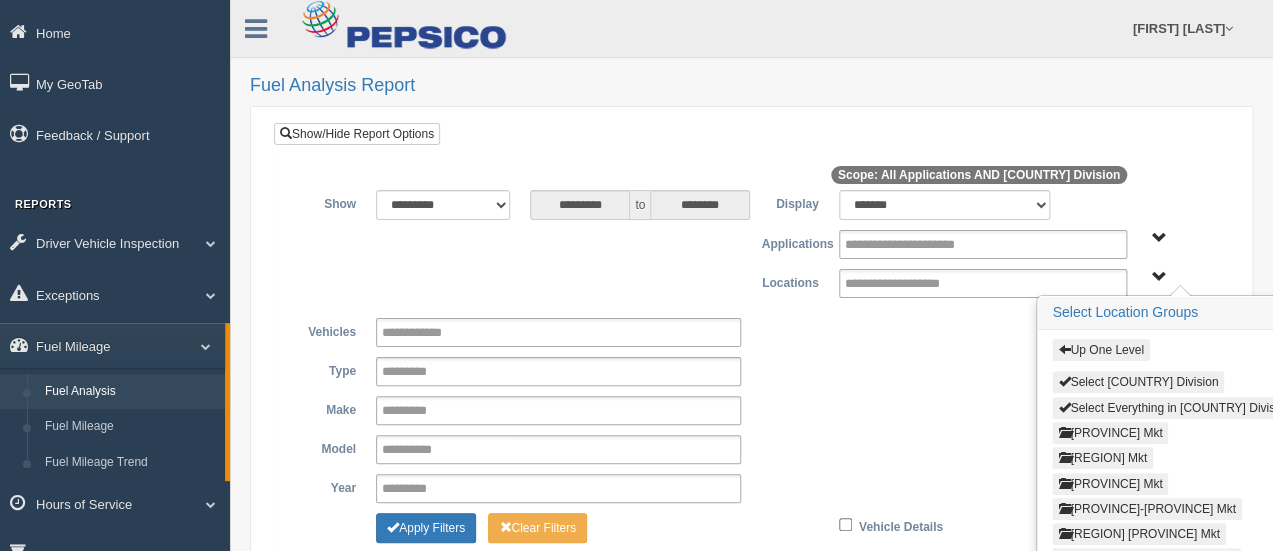 click on "[REGION] Mkt" at bounding box center (1102, 458) 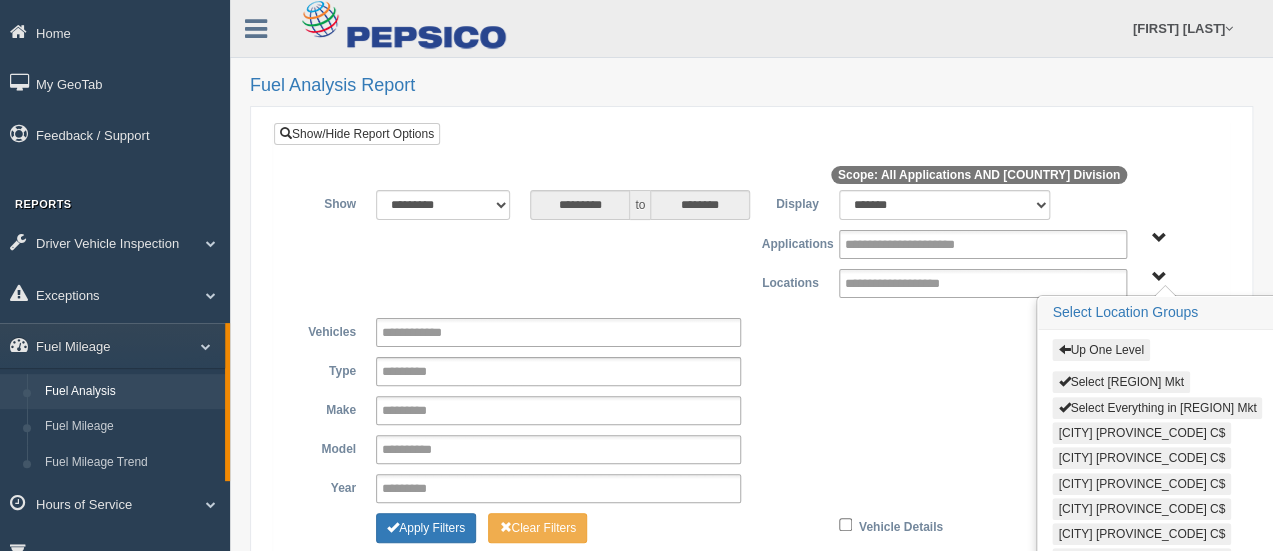 click on "[CITY] [PROVINCE_CODE] C$" at bounding box center [1141, 484] 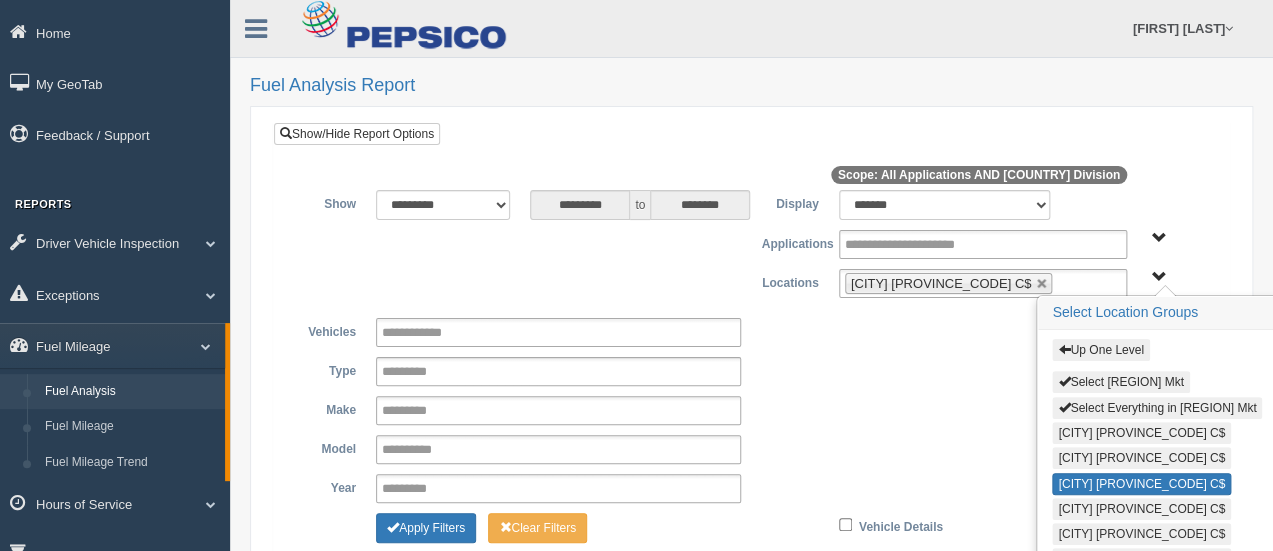 click on "Dartmouth NS C$" at bounding box center [1141, 534] 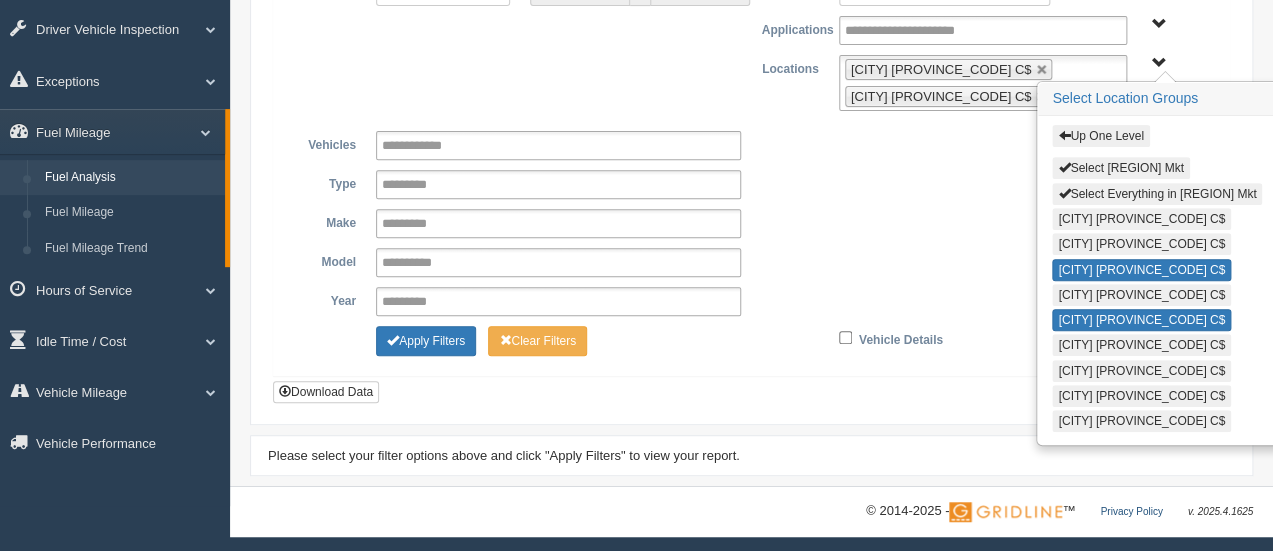 scroll, scrollTop: 217, scrollLeft: 0, axis: vertical 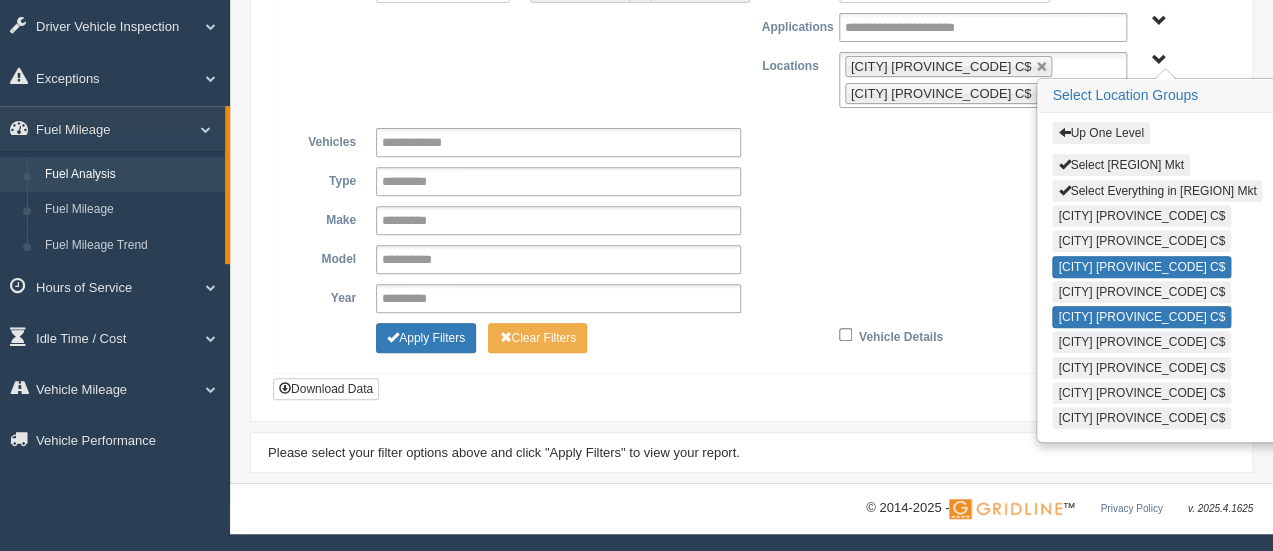 click on "New Glasgow NS C$" at bounding box center [1141, 393] 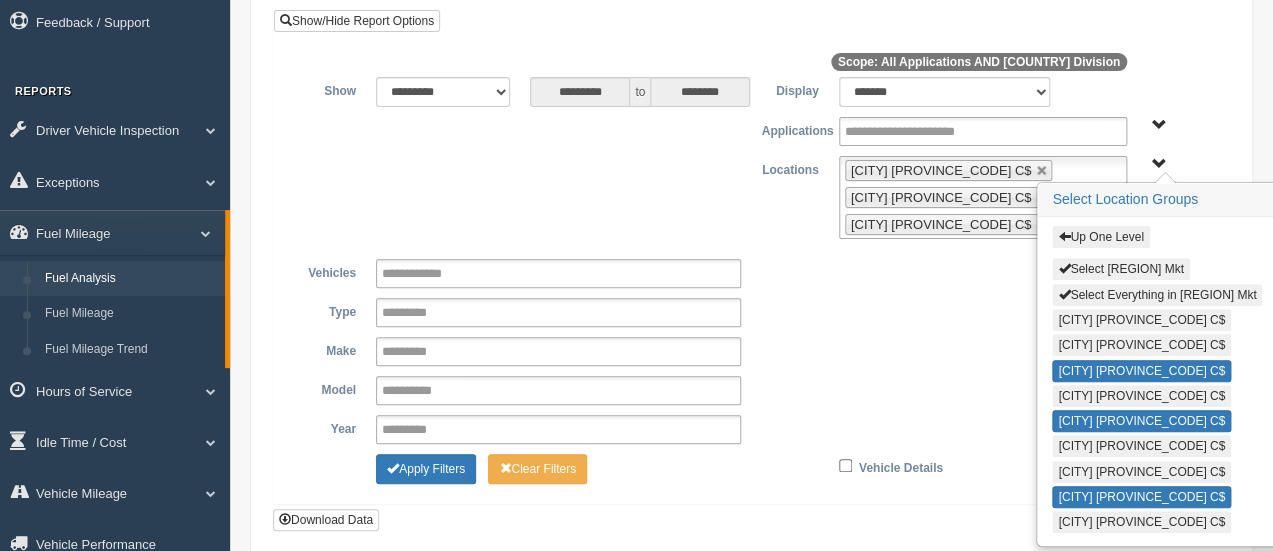 scroll, scrollTop: 0, scrollLeft: 0, axis: both 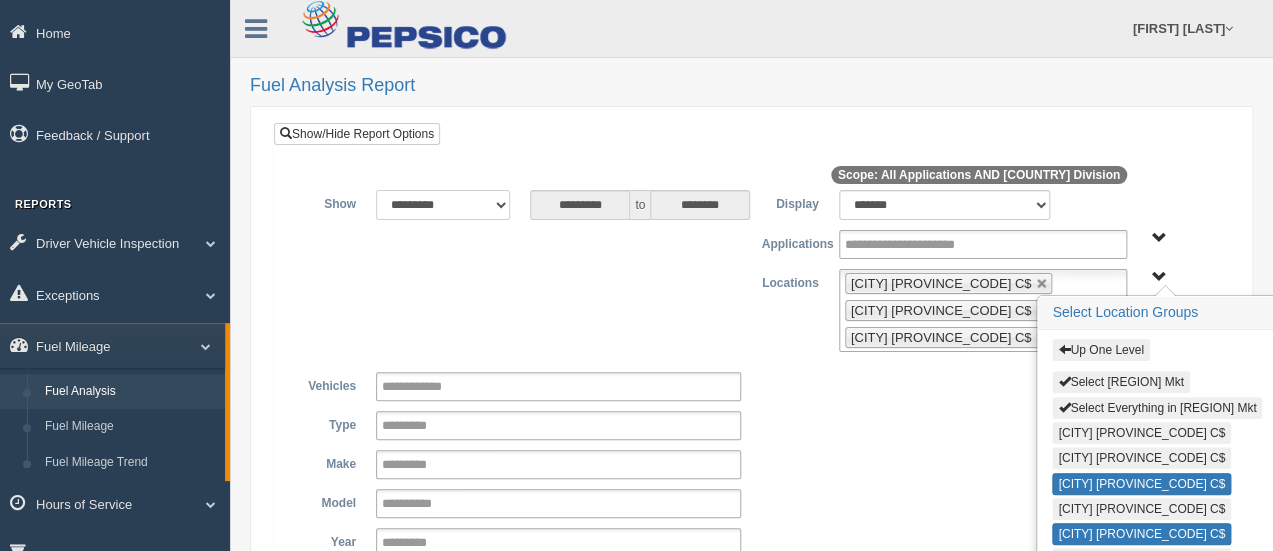 click on "**********" at bounding box center [443, 205] 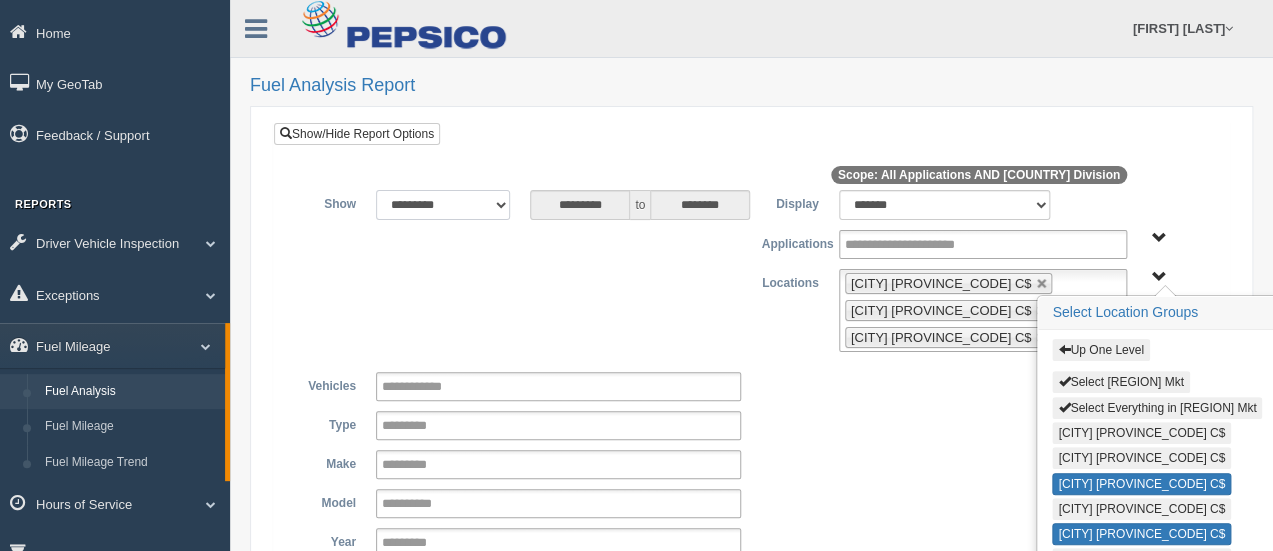 select on "******" 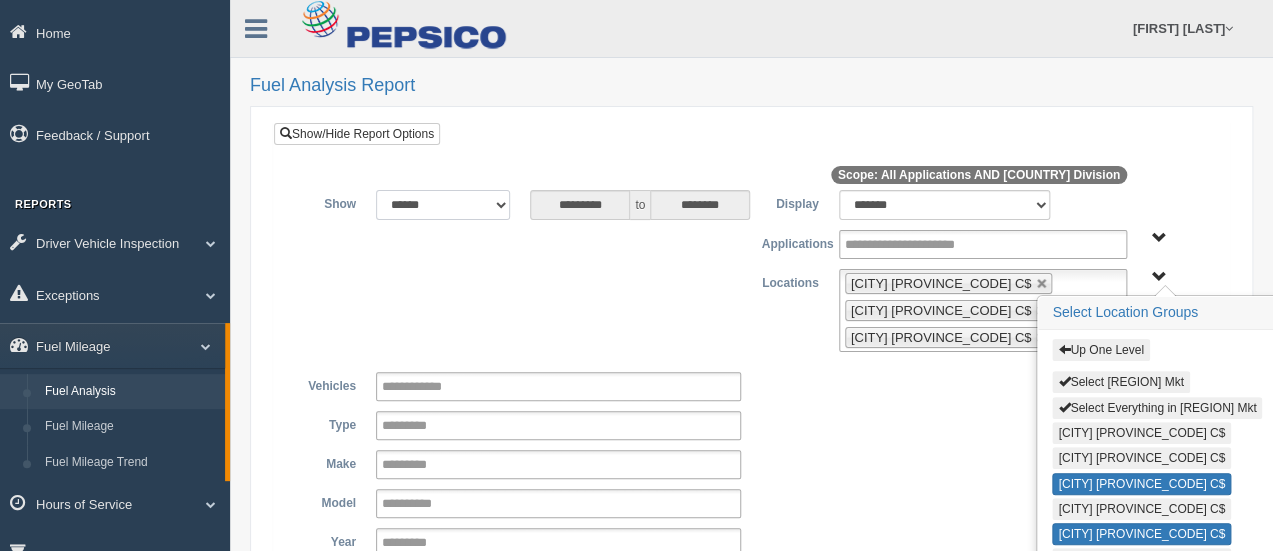 click on "**********" at bounding box center [443, 205] 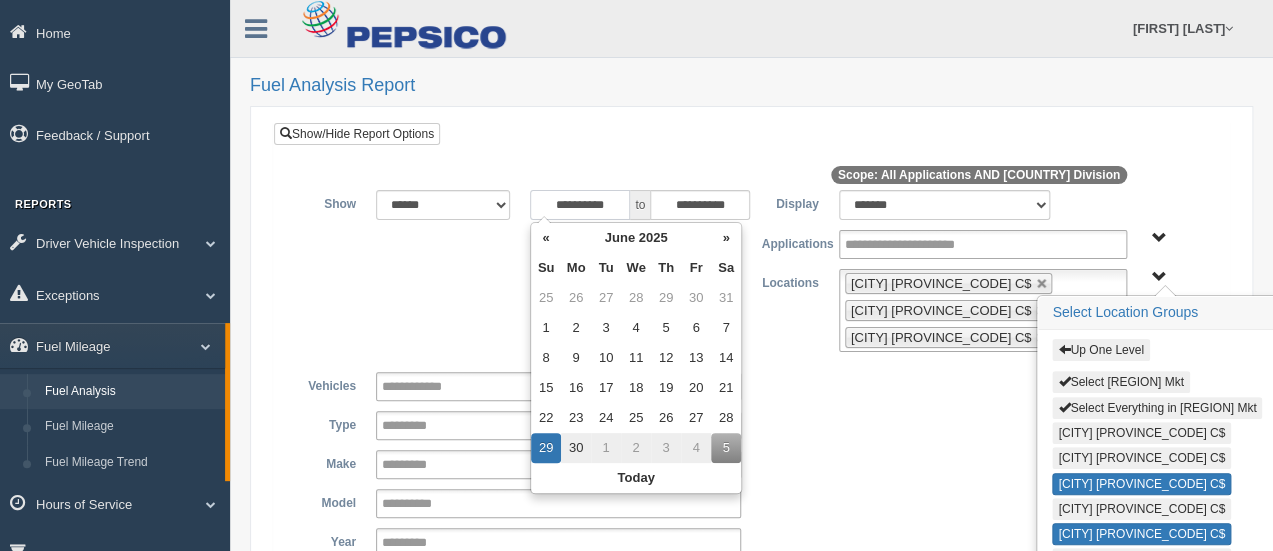 click on "**********" at bounding box center (580, 205) 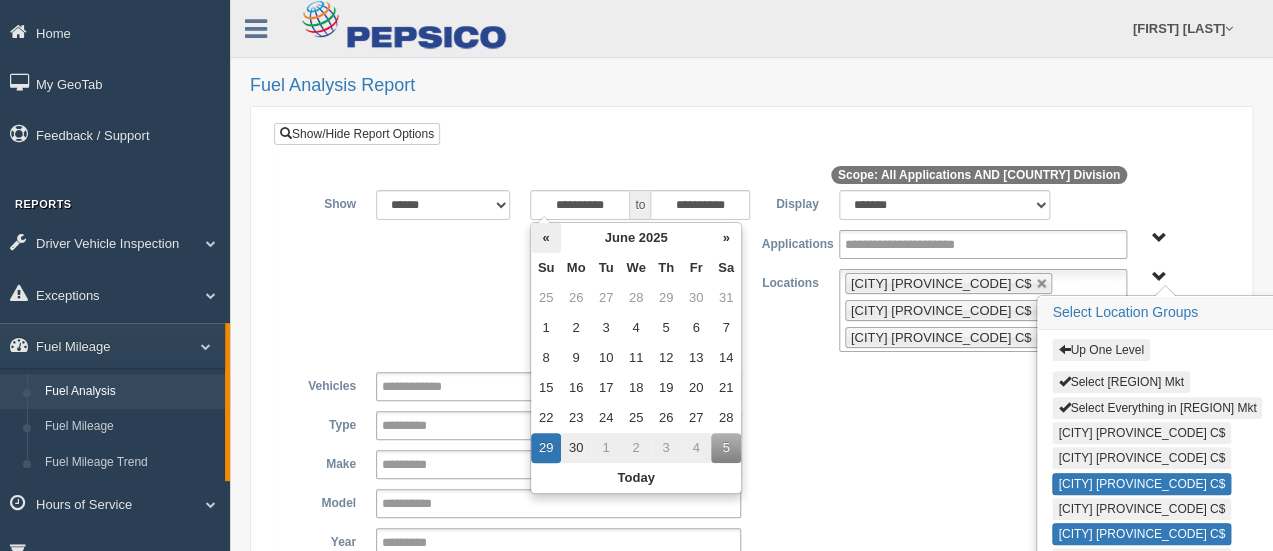 click on "«" at bounding box center [546, 238] 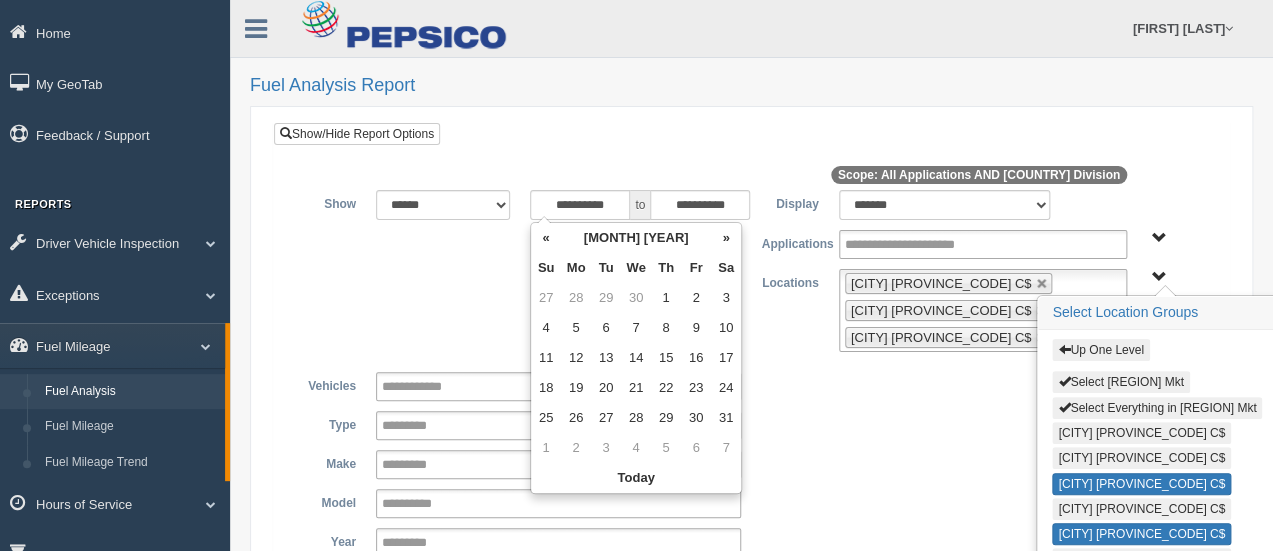 click on "«" at bounding box center [546, 238] 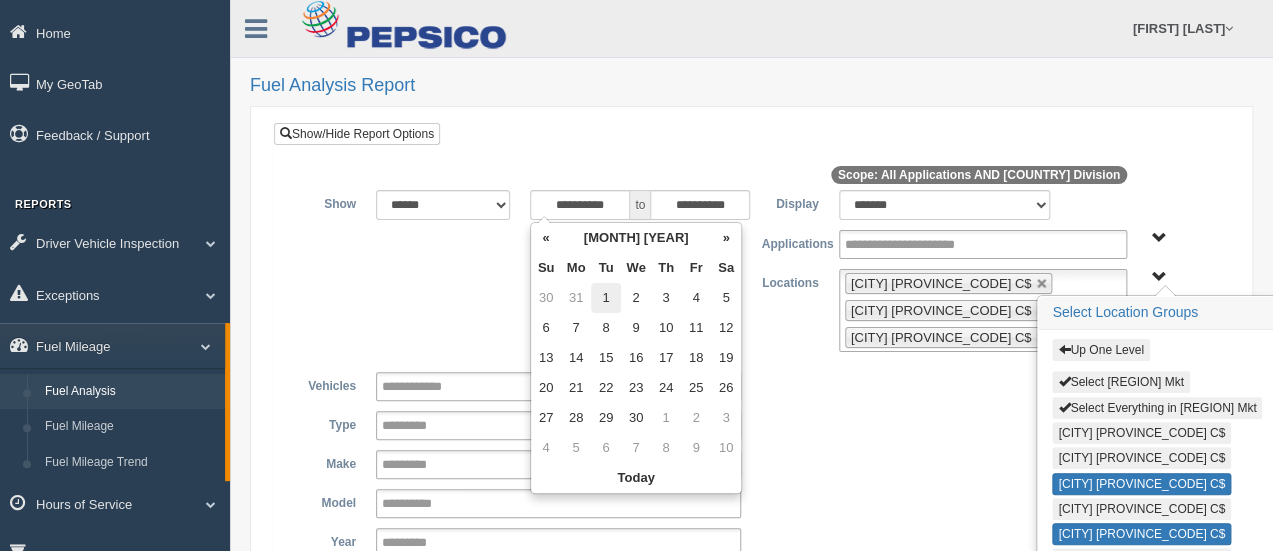 click on "1" at bounding box center [606, 298] 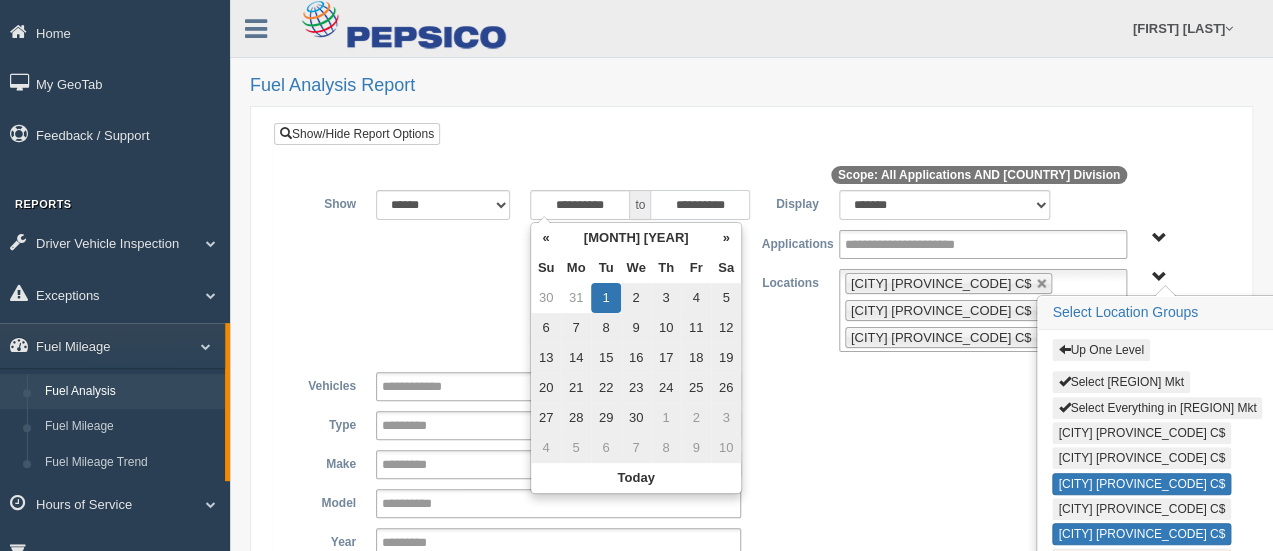 click on "**********" at bounding box center (700, 205) 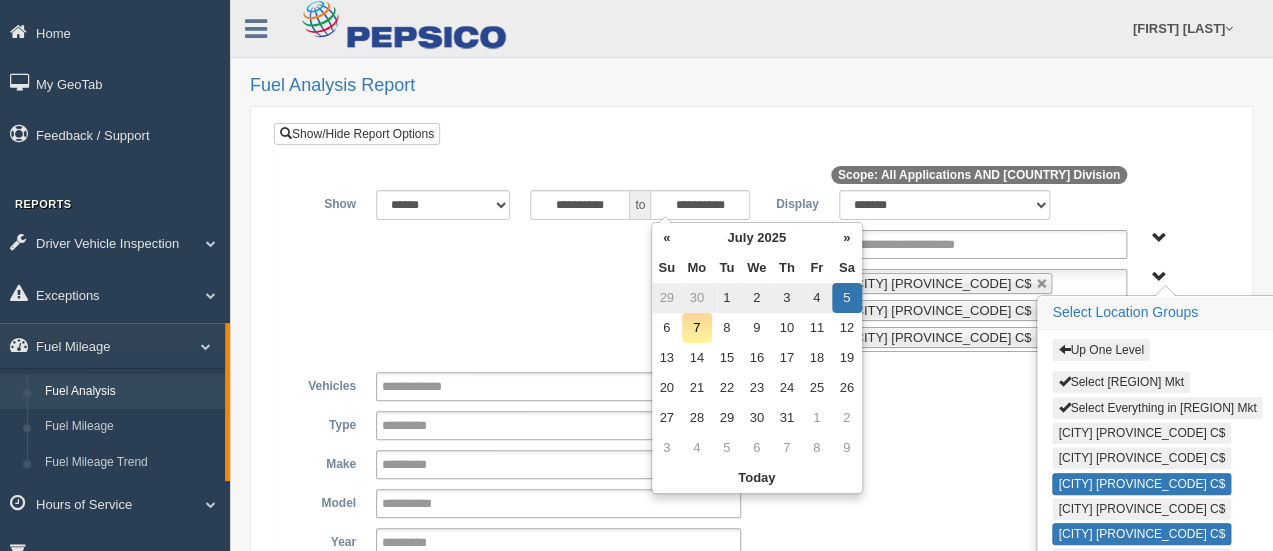 click on "30" at bounding box center (697, 298) 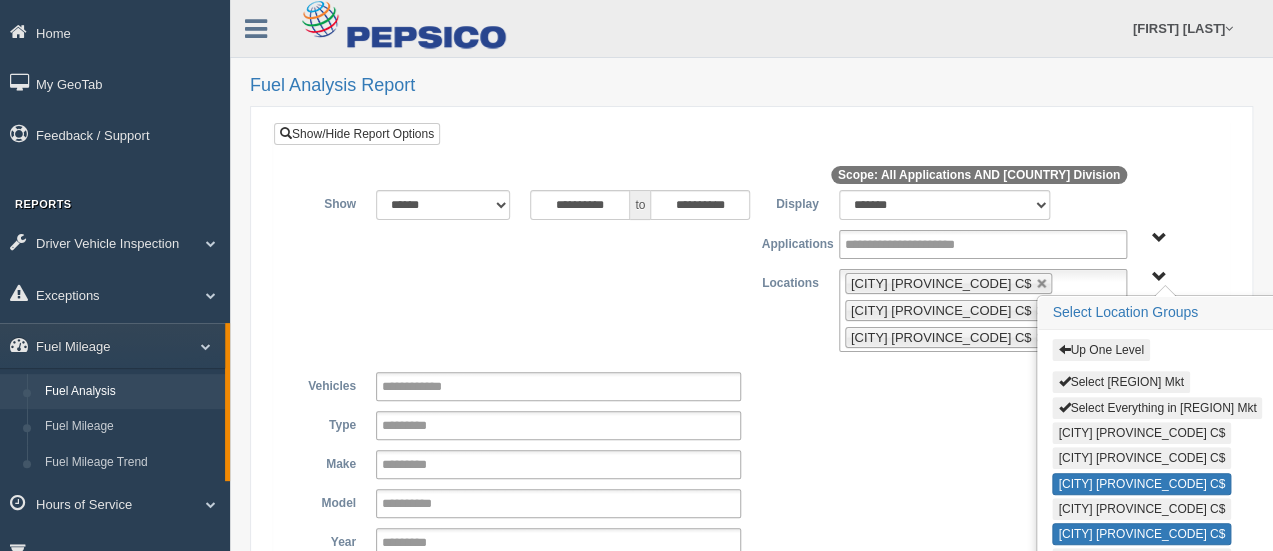 click on "**********" at bounding box center (751, 296) 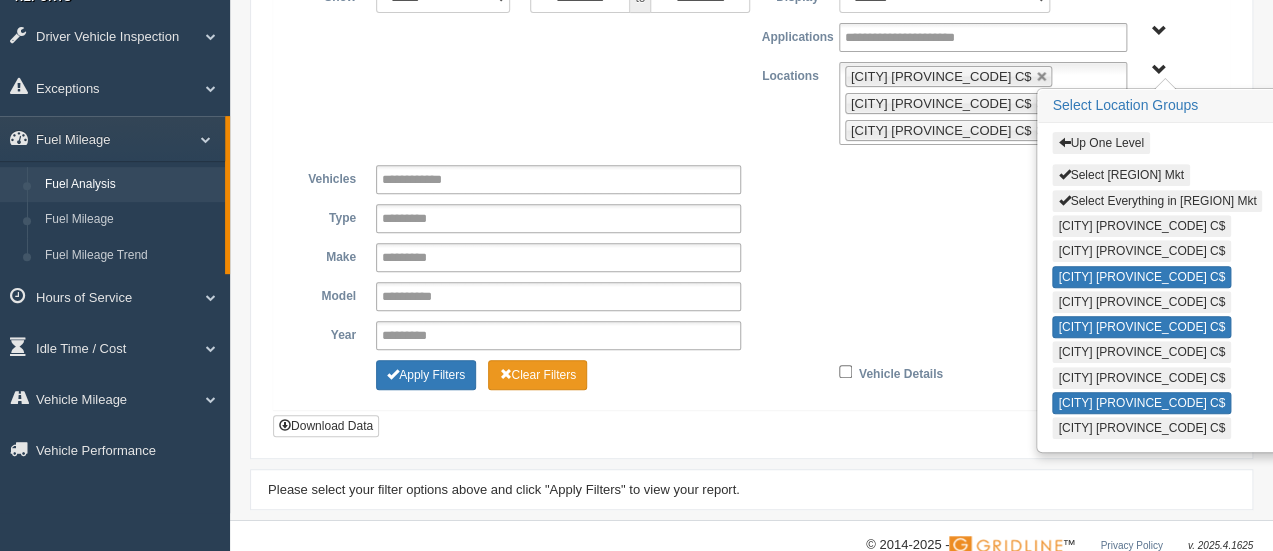 scroll, scrollTop: 217, scrollLeft: 0, axis: vertical 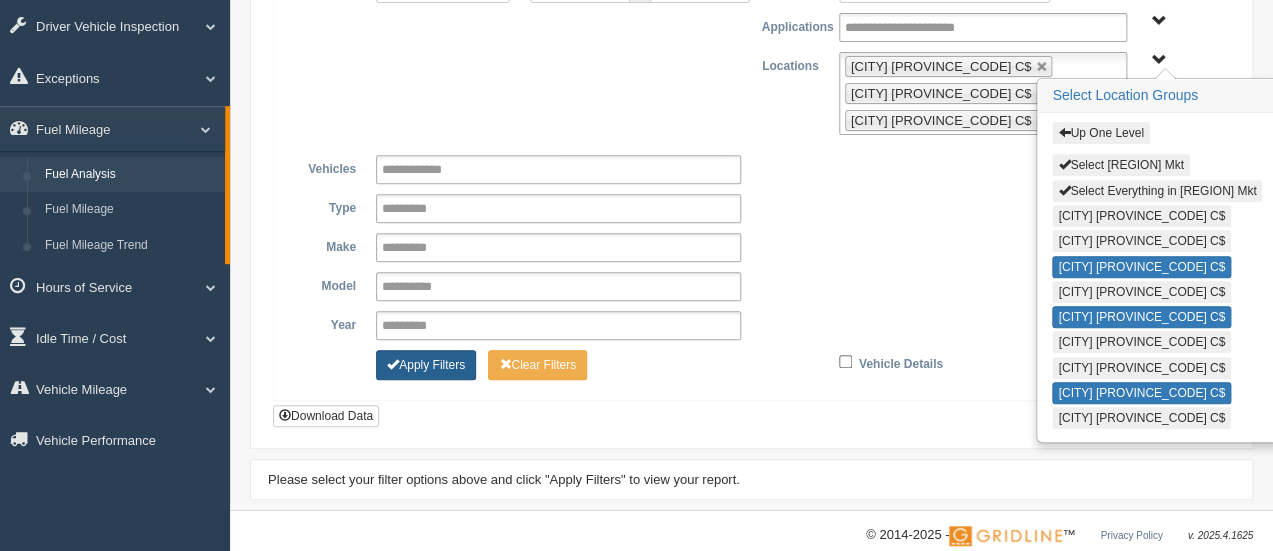 click on "Apply Filters" at bounding box center (426, 365) 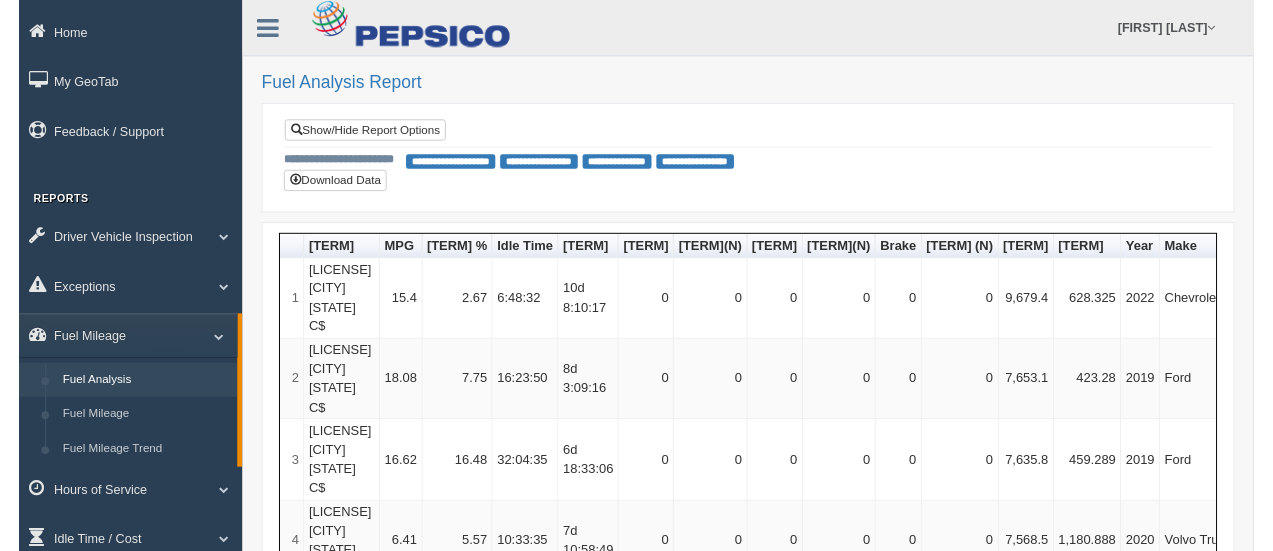 scroll, scrollTop: 0, scrollLeft: 0, axis: both 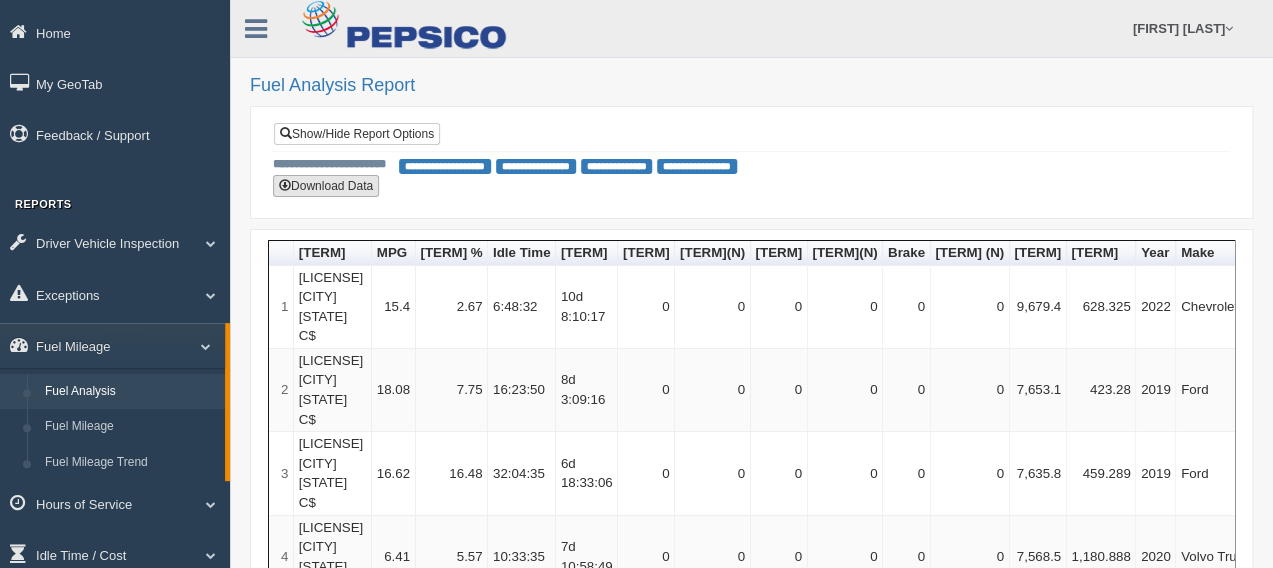 click on "Download Data" at bounding box center [326, 186] 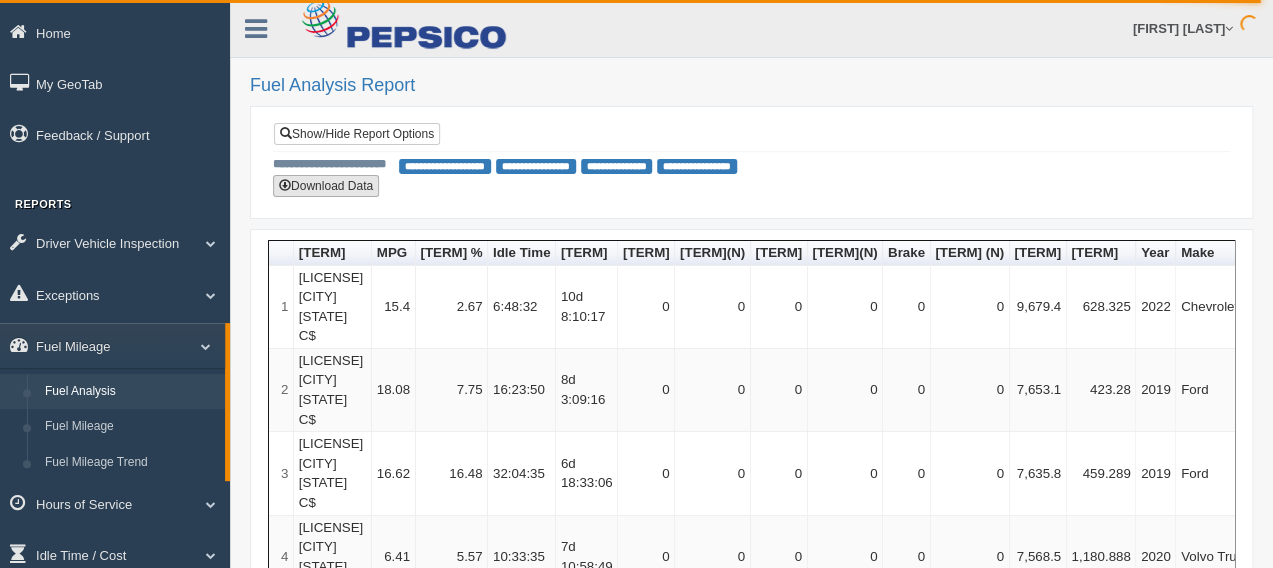 click on "Download Data" at bounding box center (326, 186) 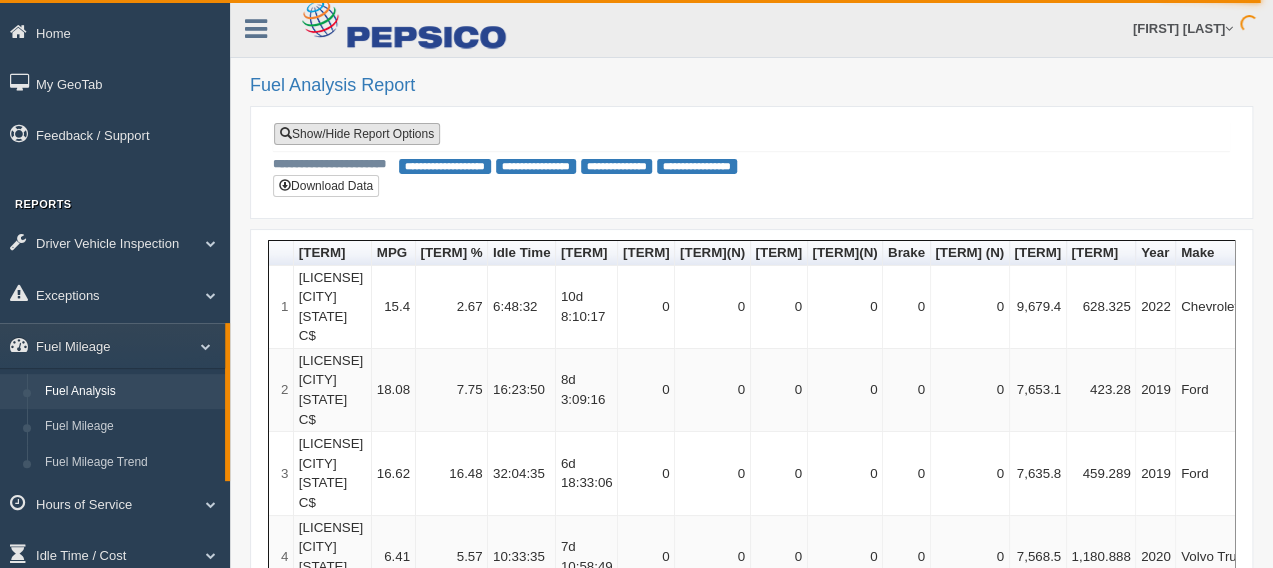 click on "Show/Hide Report Options" at bounding box center [357, 134] 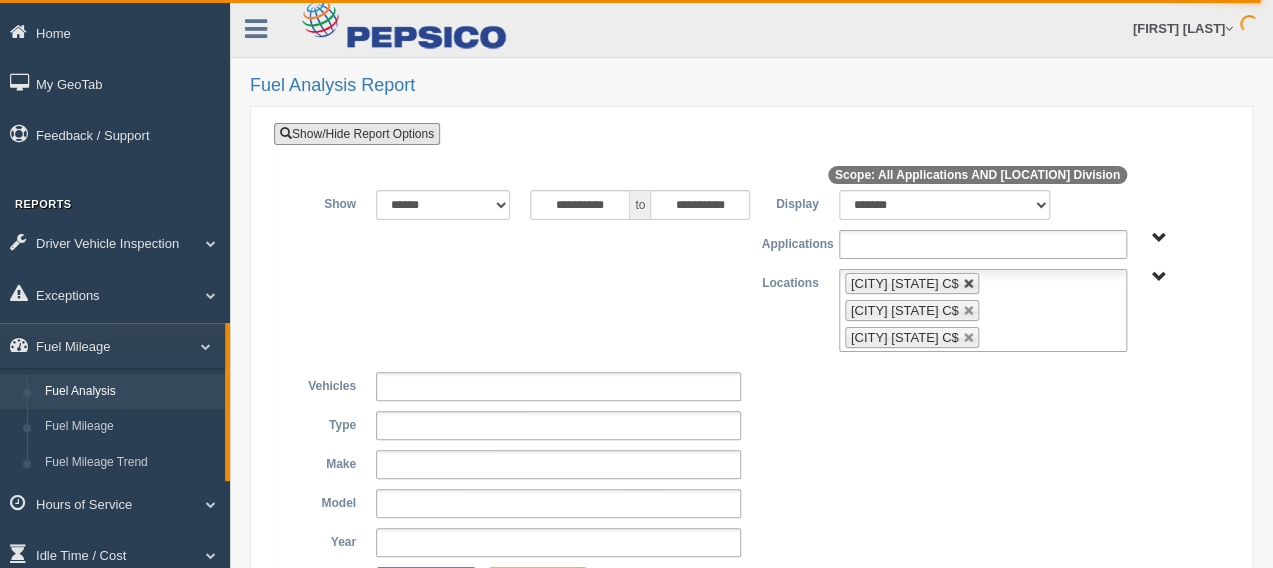 click at bounding box center (969, 284) 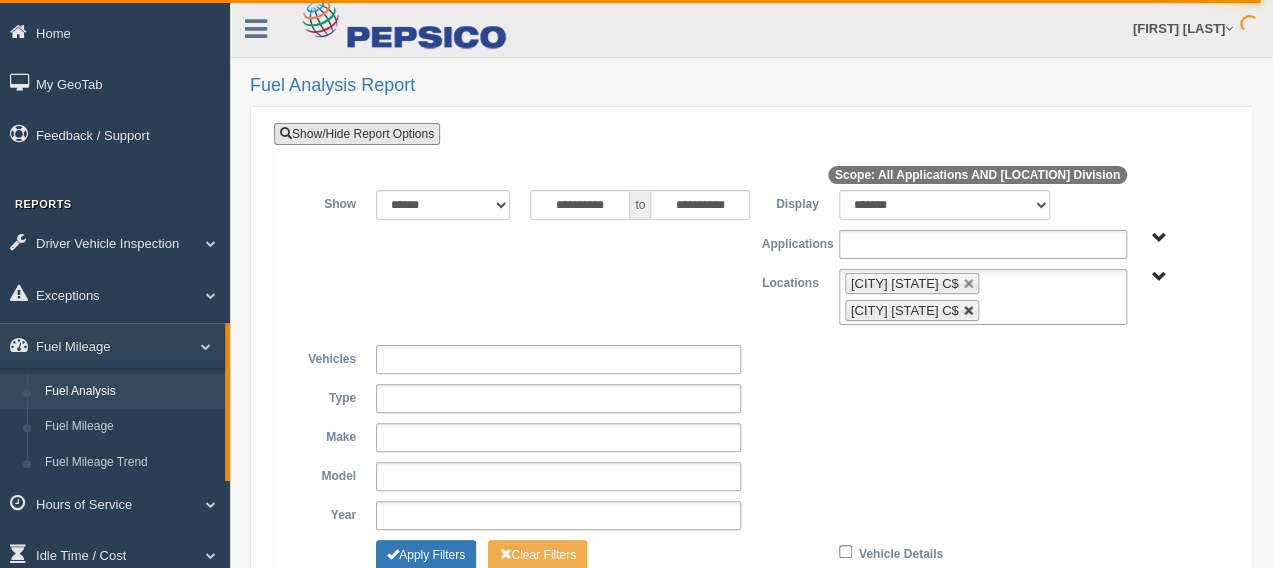 click at bounding box center [969, 284] 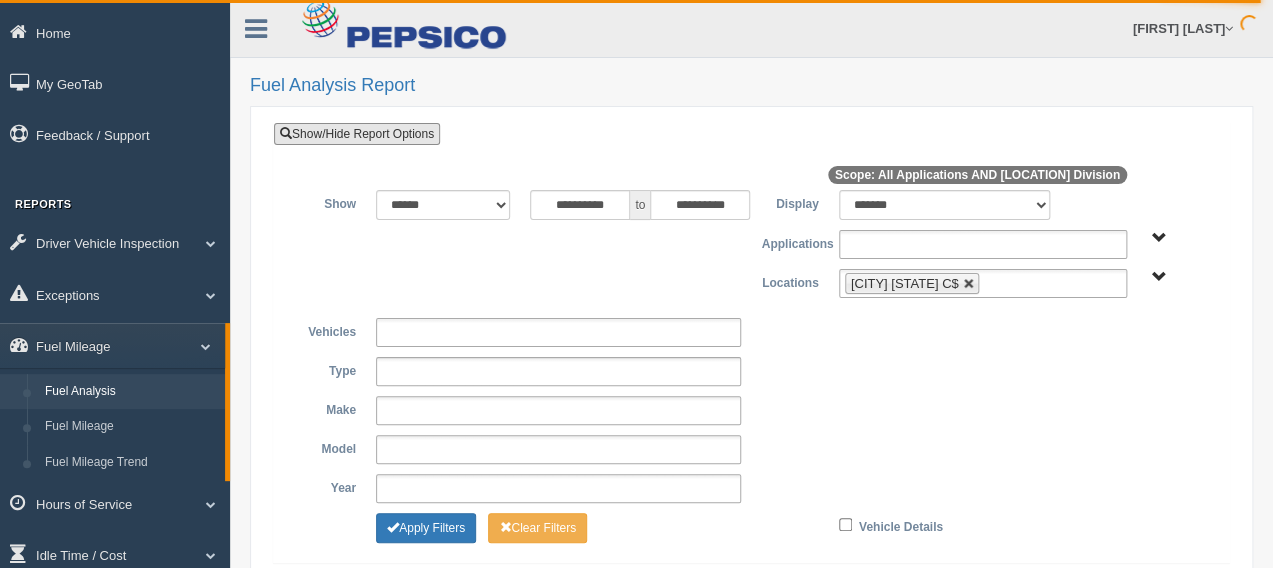 click at bounding box center [969, 284] 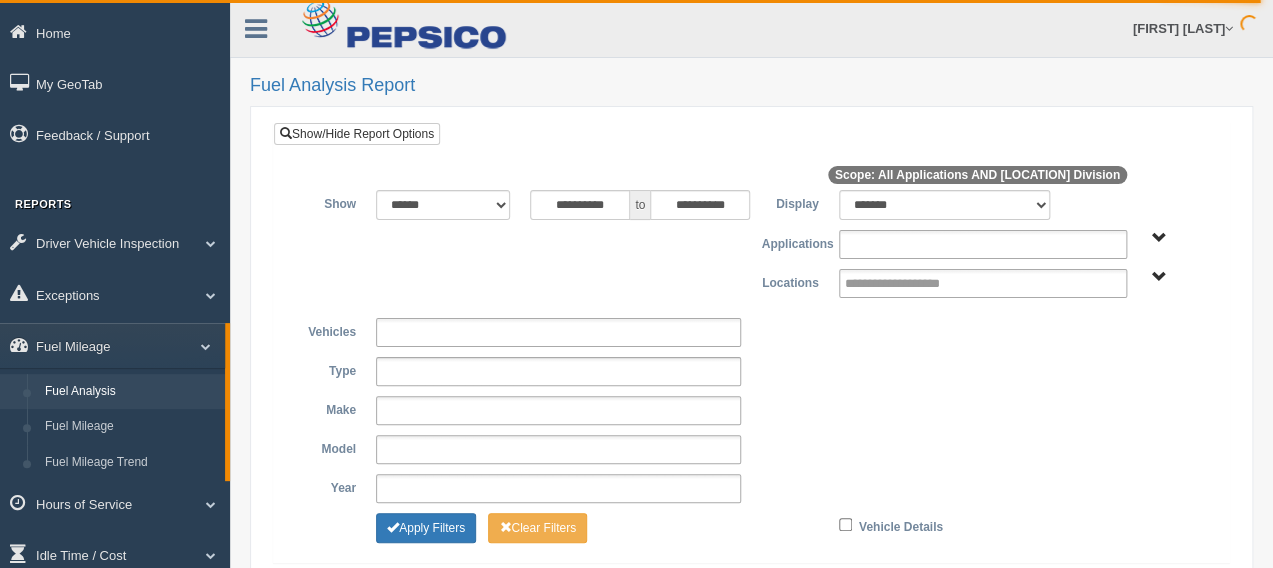 click on "Canada Division" at bounding box center (1159, 277) 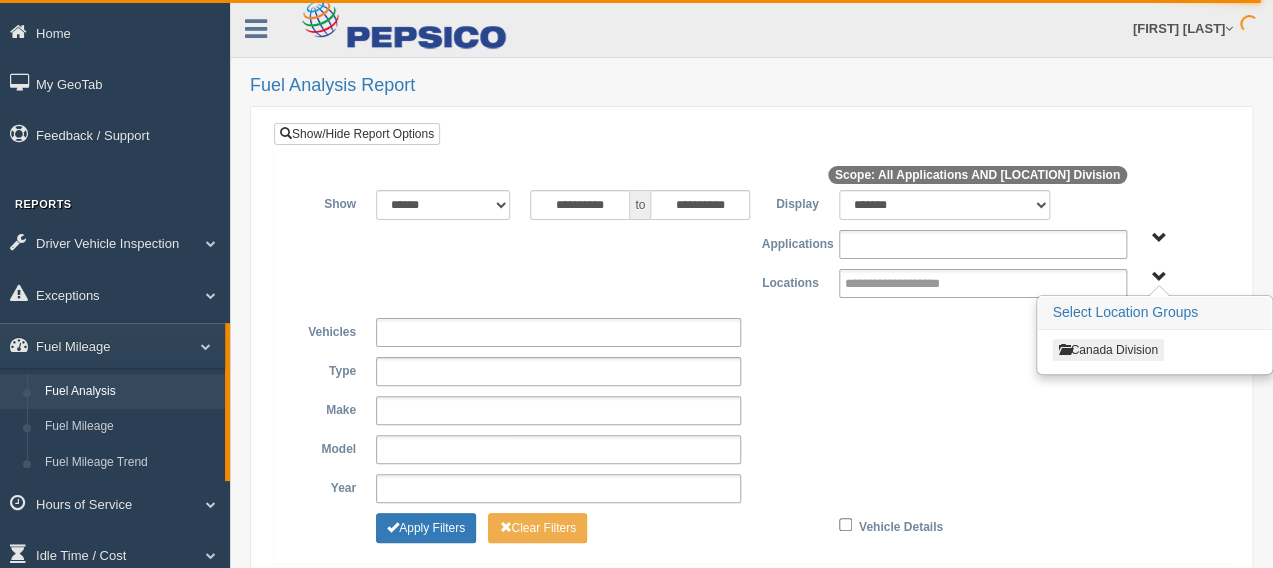 click on "Canada Division" at bounding box center [1107, 350] 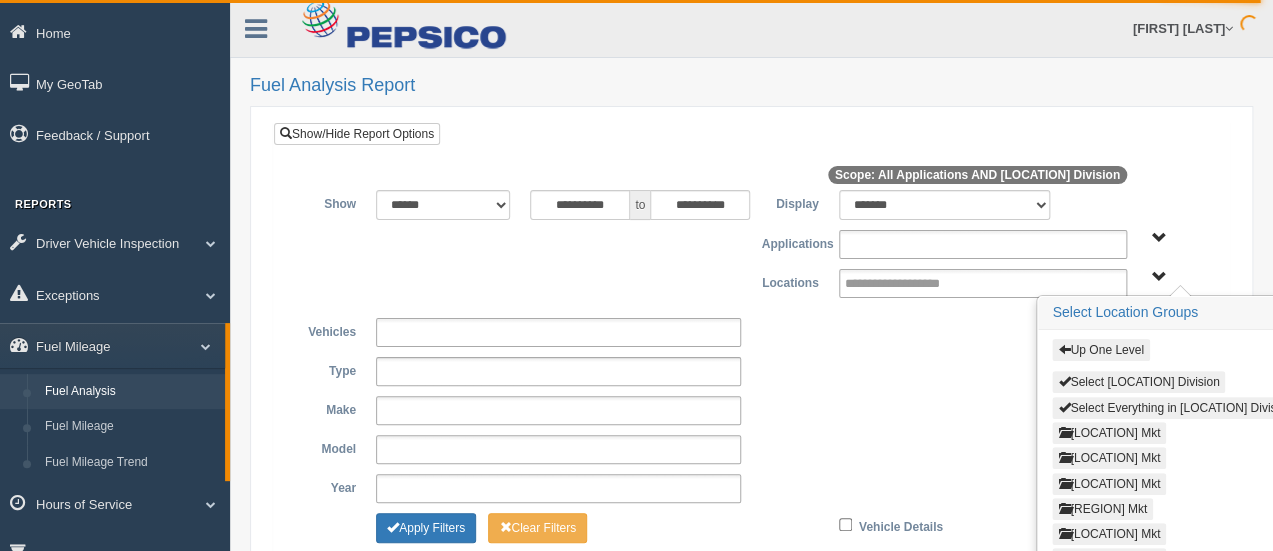 click on "Atlantic Canada Mkt" at bounding box center [1109, 458] 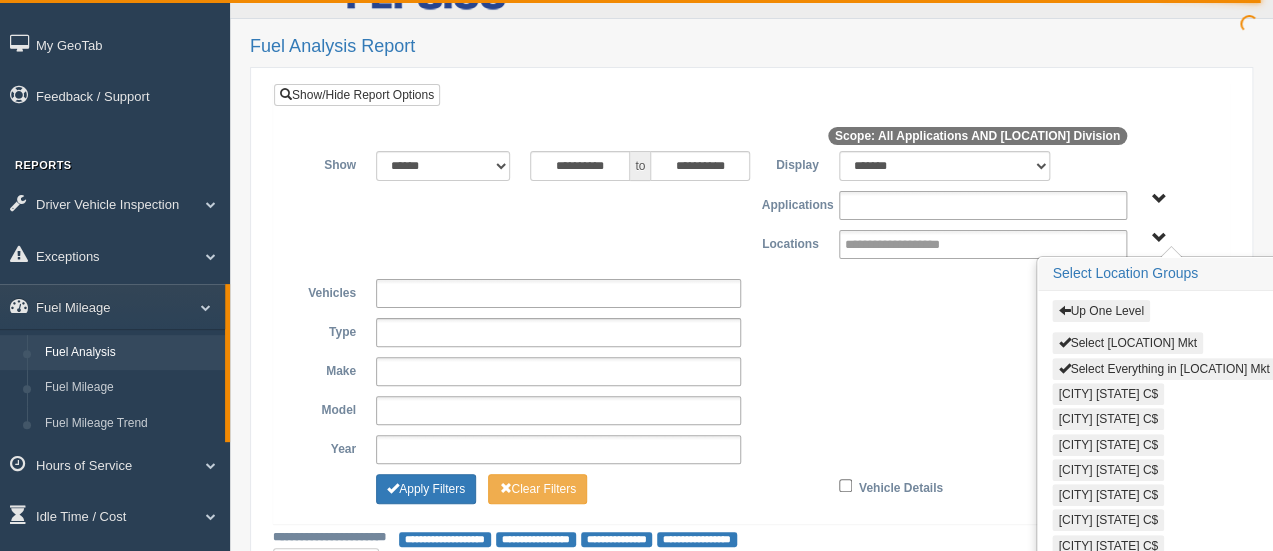 scroll, scrollTop: 111, scrollLeft: 0, axis: vertical 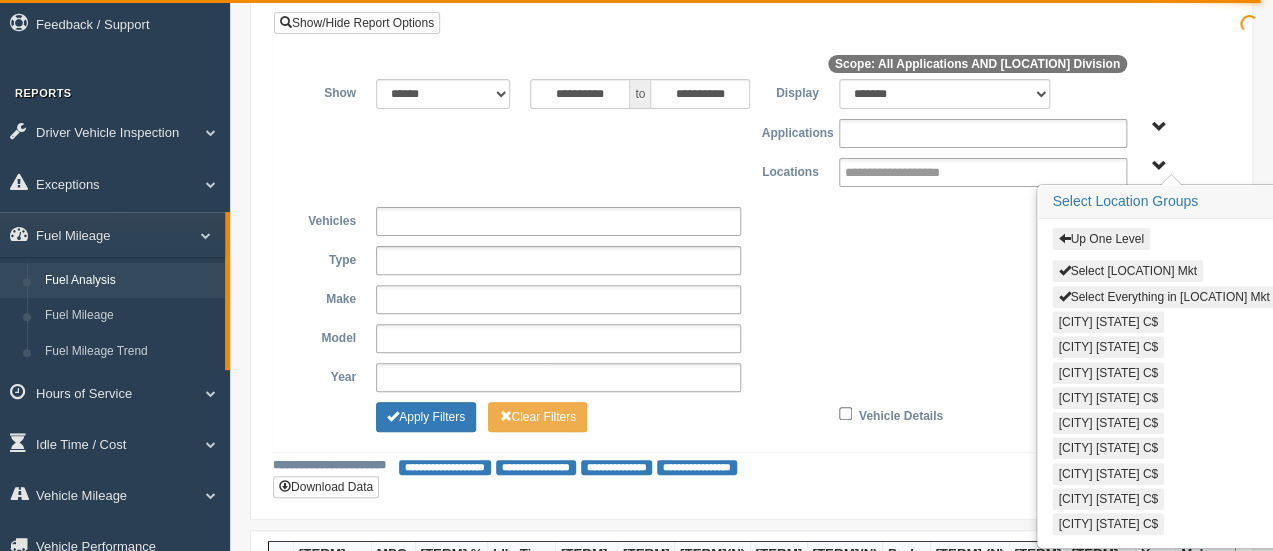 click on "[CITY] [STATE] [CURRENCY]" at bounding box center [1108, 398] 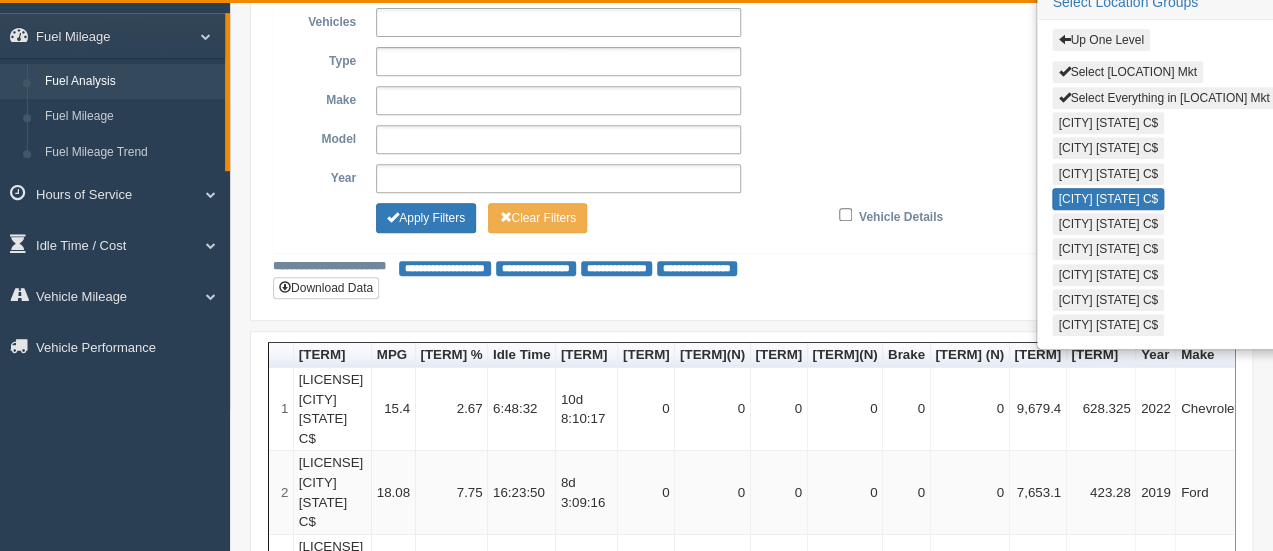 scroll, scrollTop: 333, scrollLeft: 0, axis: vertical 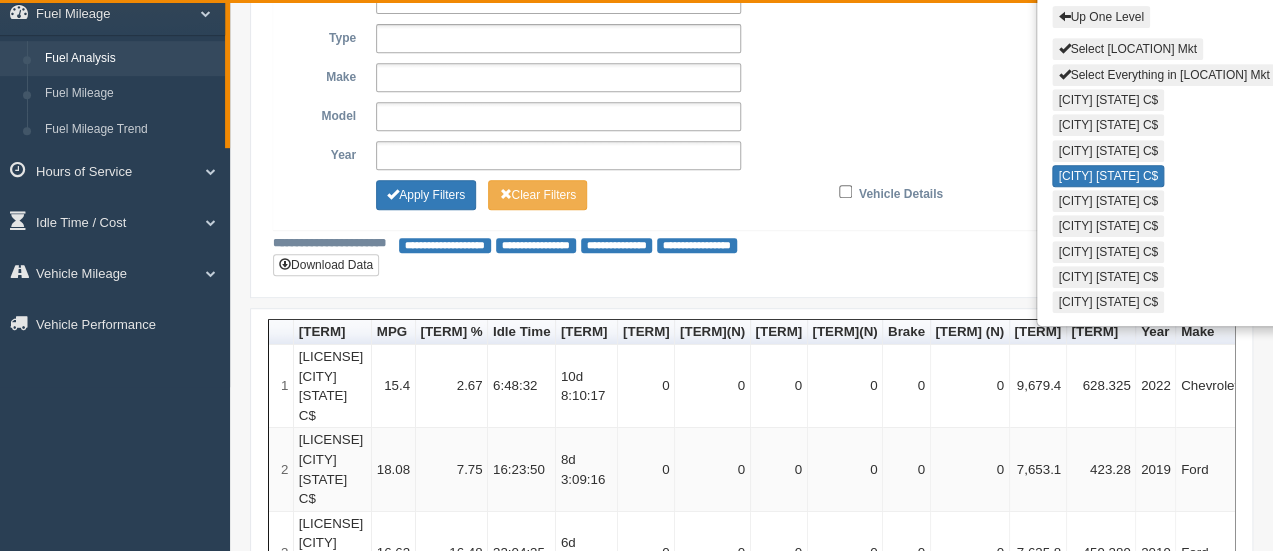click on "Year
*
****
****
****
****
****
****
****
****
****
****
****
****
****
****
****
****
****
****
****
****
****
****
****
****
****
****
****
****
****
****
****
****
****
****
****
****
****
****
****
****
****
****
*********" at bounding box center [751, 155] 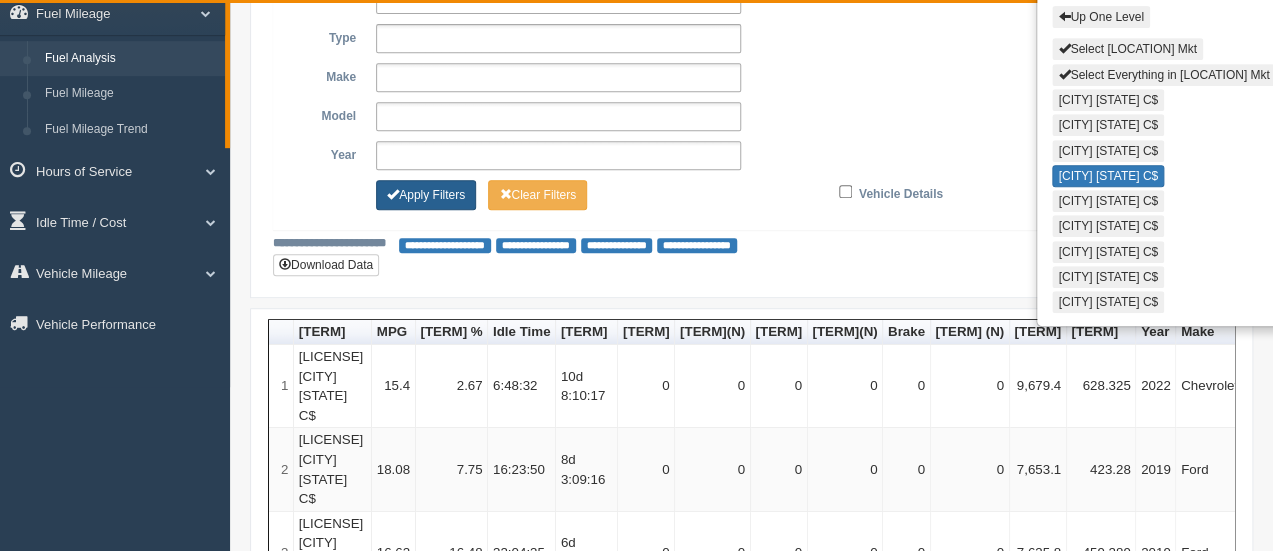 click on "Apply Filters" at bounding box center (426, 195) 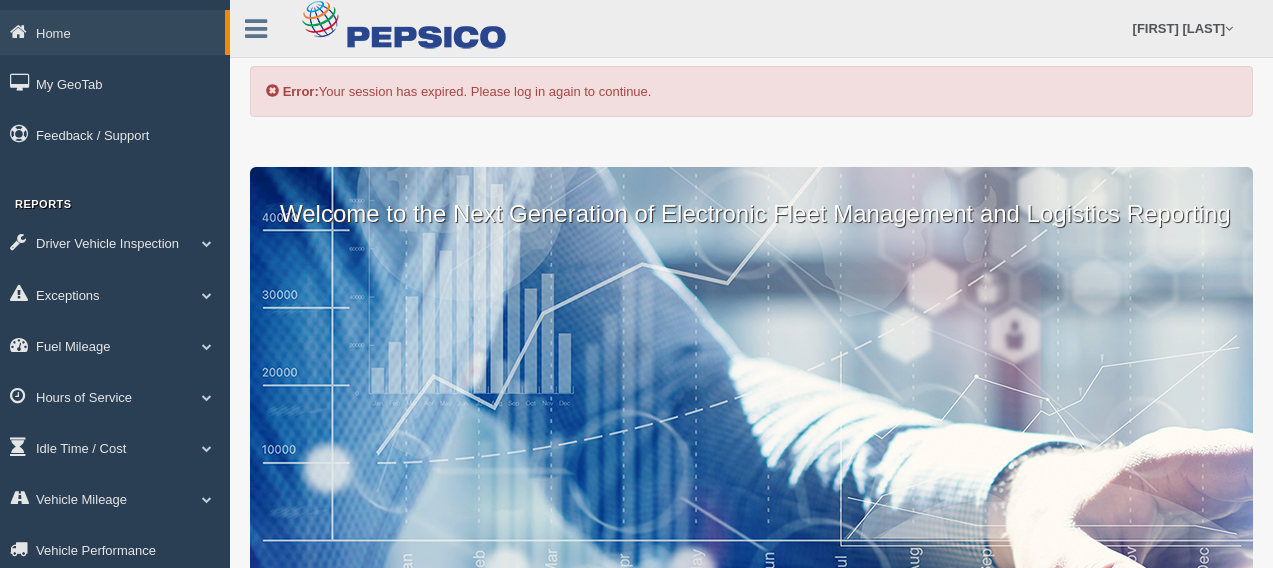 scroll, scrollTop: 0, scrollLeft: 0, axis: both 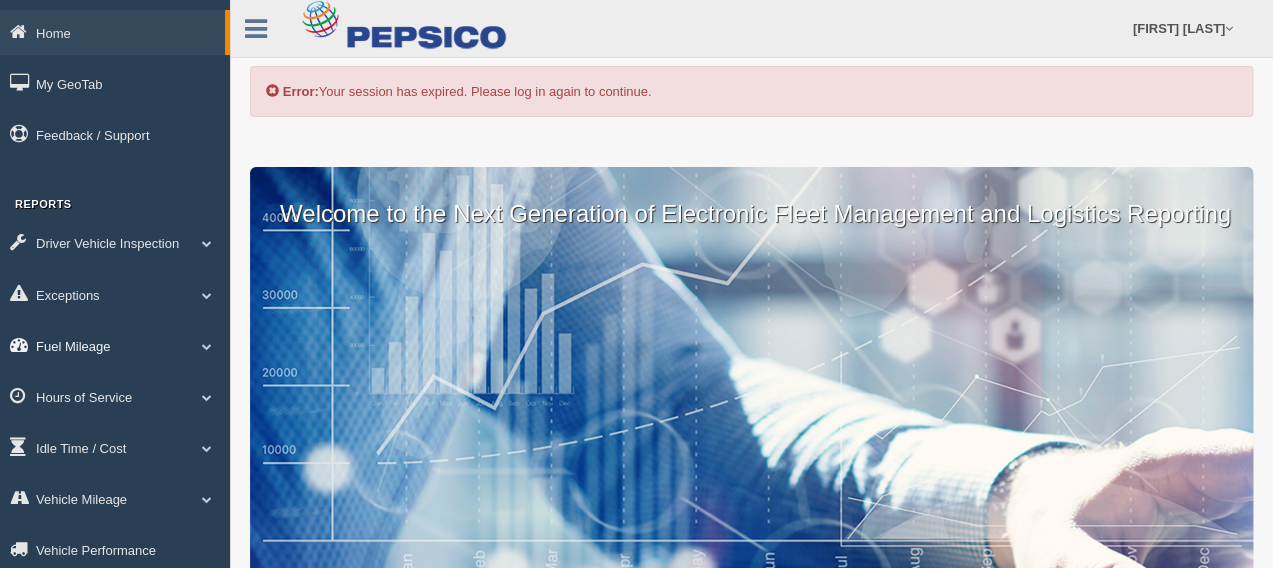click on "Fuel Mileage" at bounding box center [112, 32] 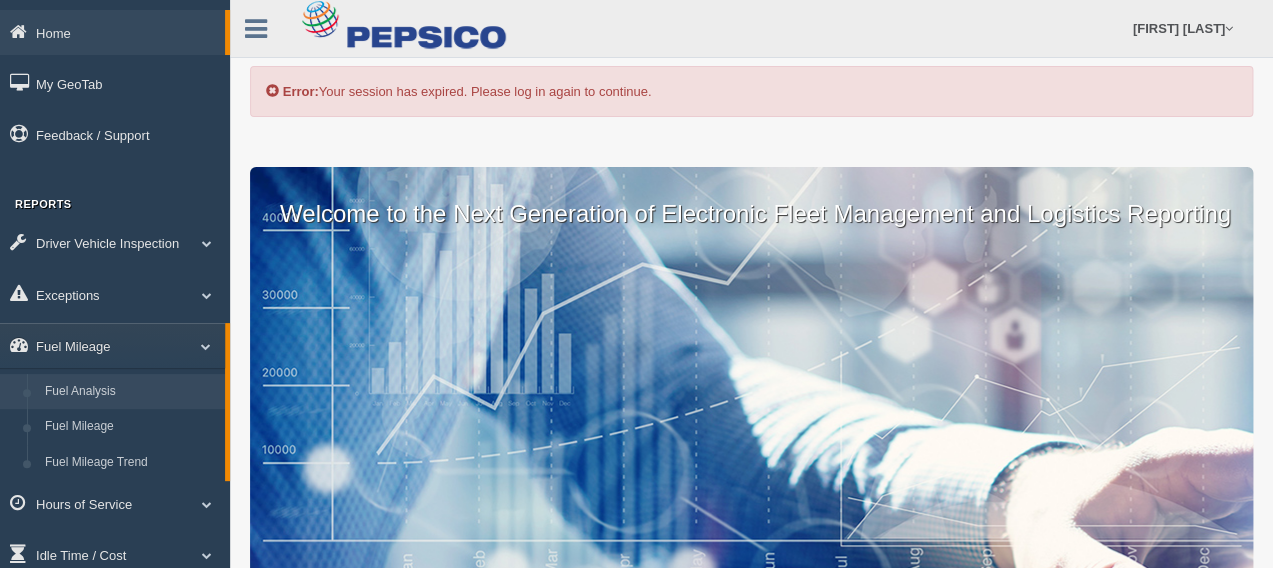click on "Fuel Analysis" at bounding box center (130, 392) 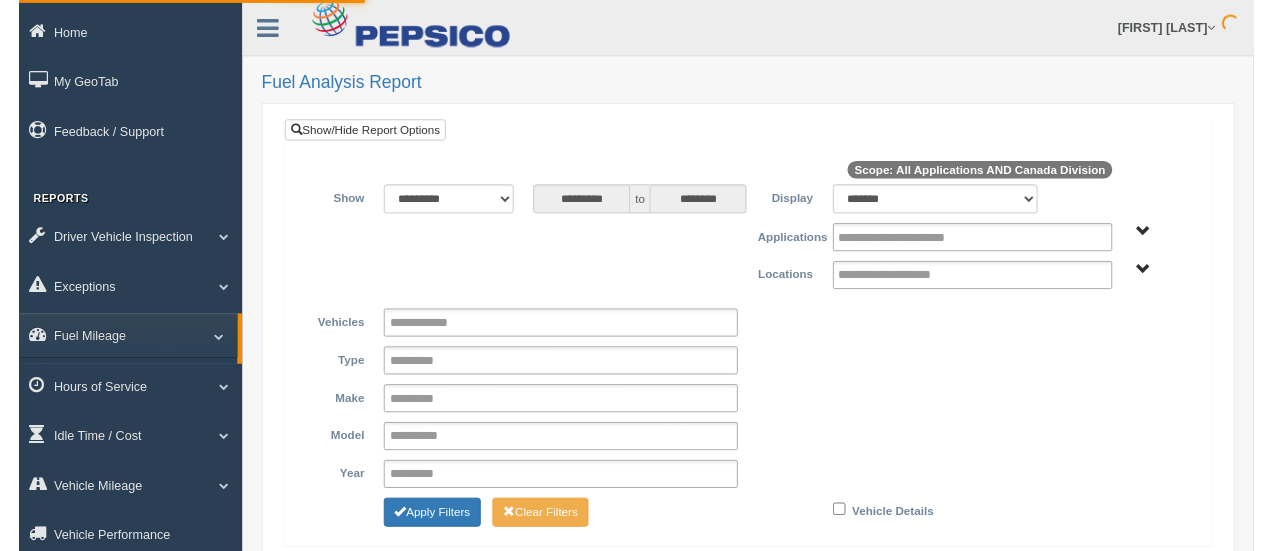 scroll, scrollTop: 0, scrollLeft: 0, axis: both 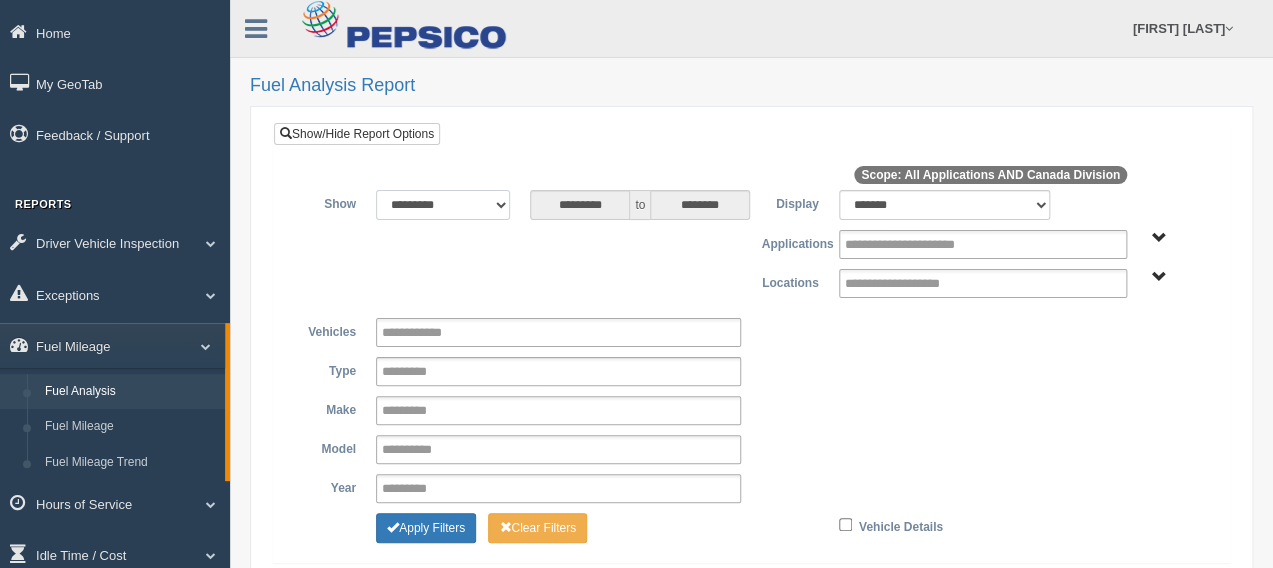 click on "**********" at bounding box center [443, 205] 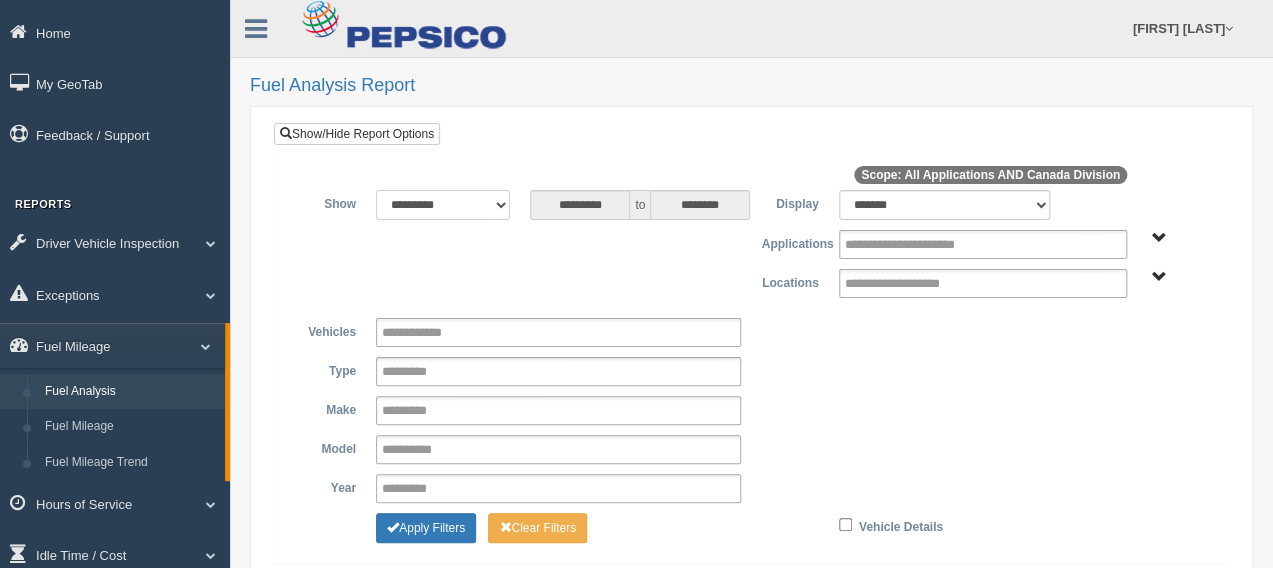 select on "******" 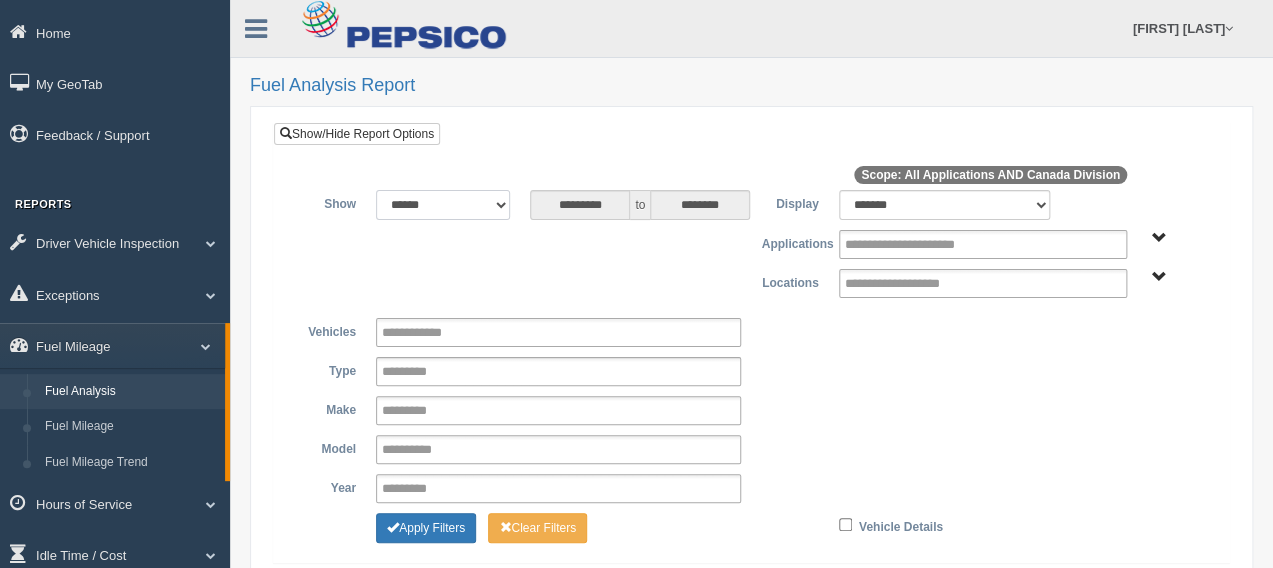click on "**********" at bounding box center (443, 205) 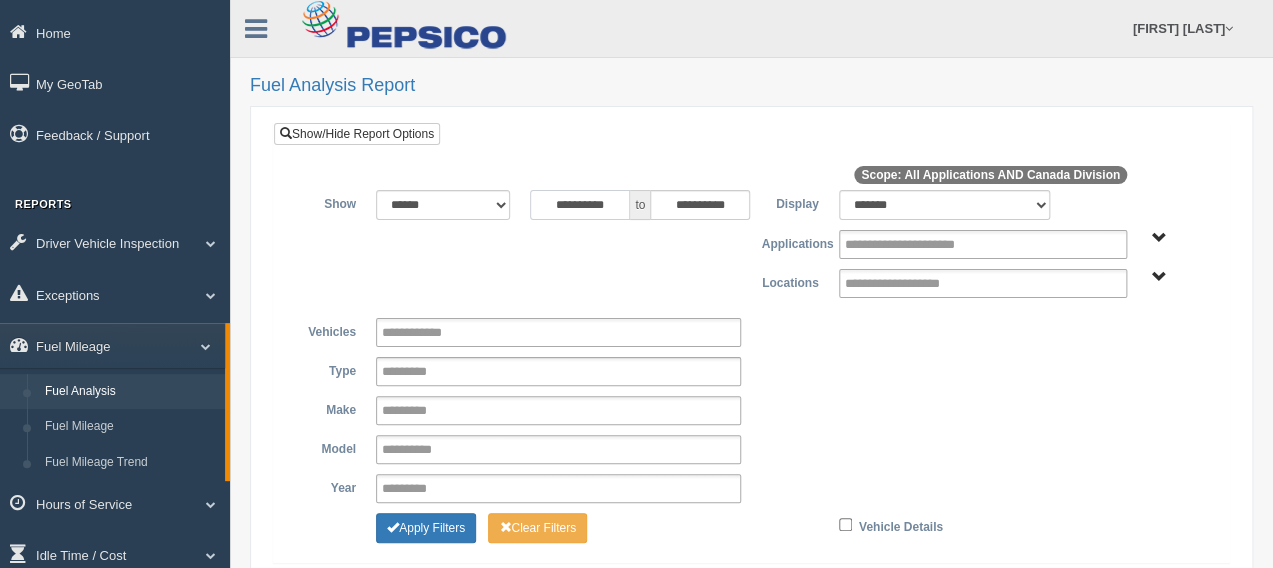 click on "**********" at bounding box center [580, 205] 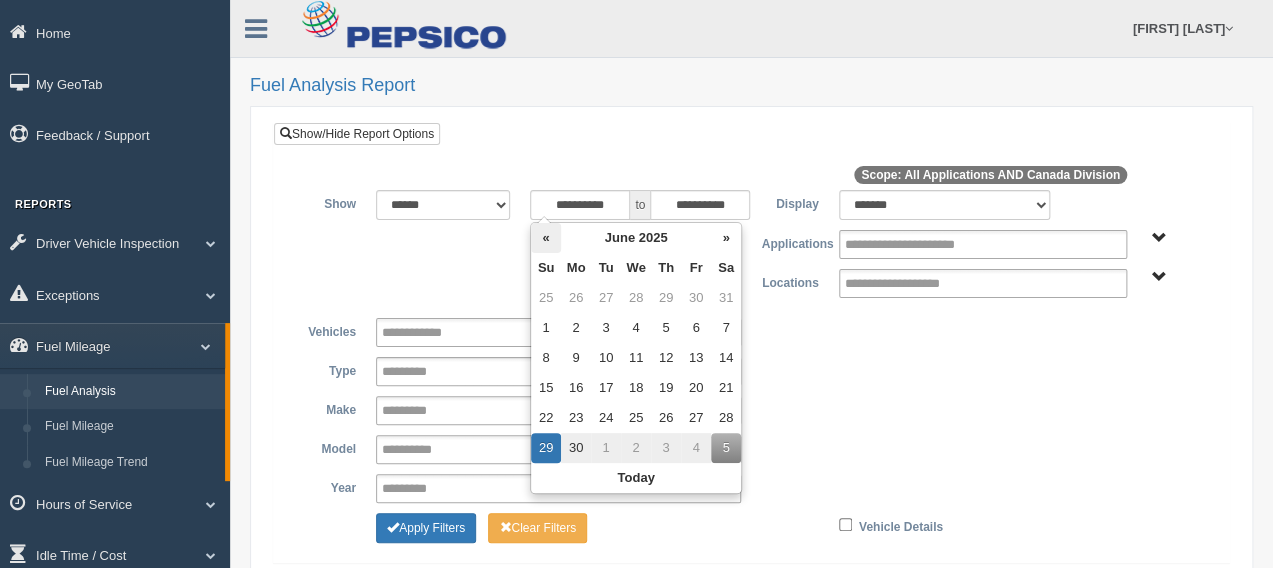 click on "«" at bounding box center [546, 238] 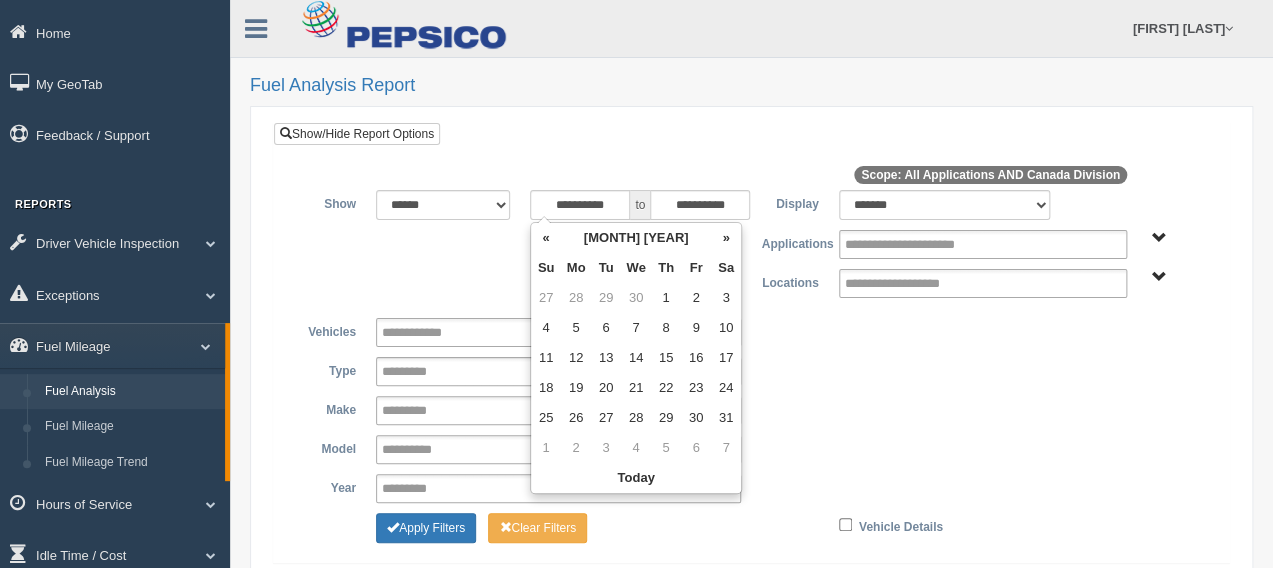 click on "«" at bounding box center [546, 238] 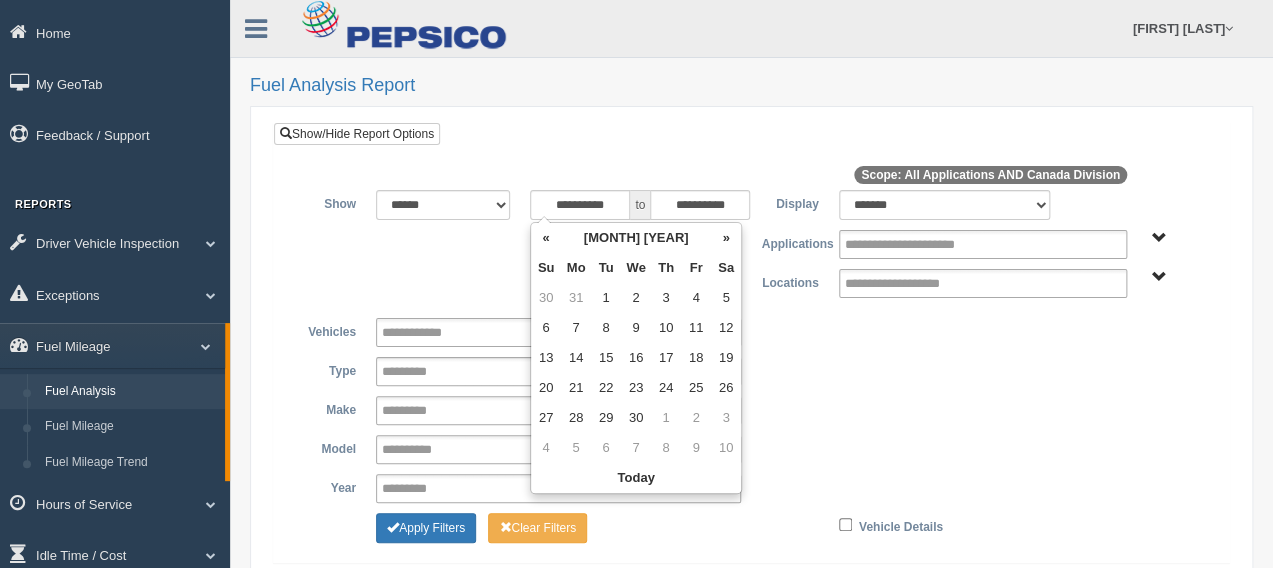 drag, startPoint x: 602, startPoint y: 296, endPoint x: 624, endPoint y: 273, distance: 31.827662 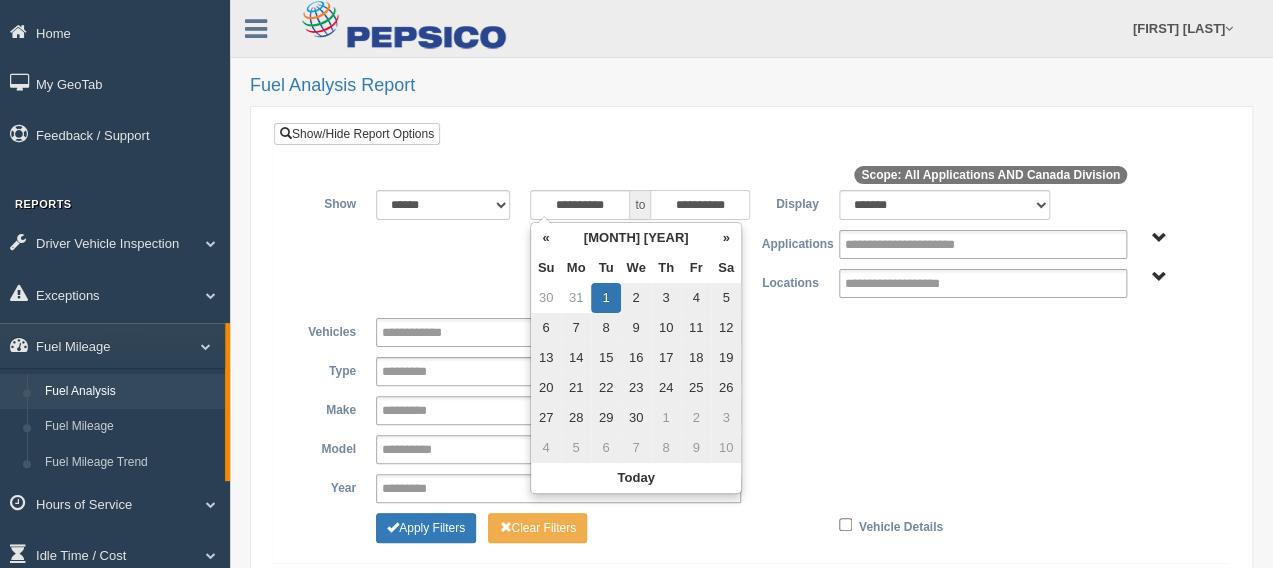 click on "**********" at bounding box center (700, 205) 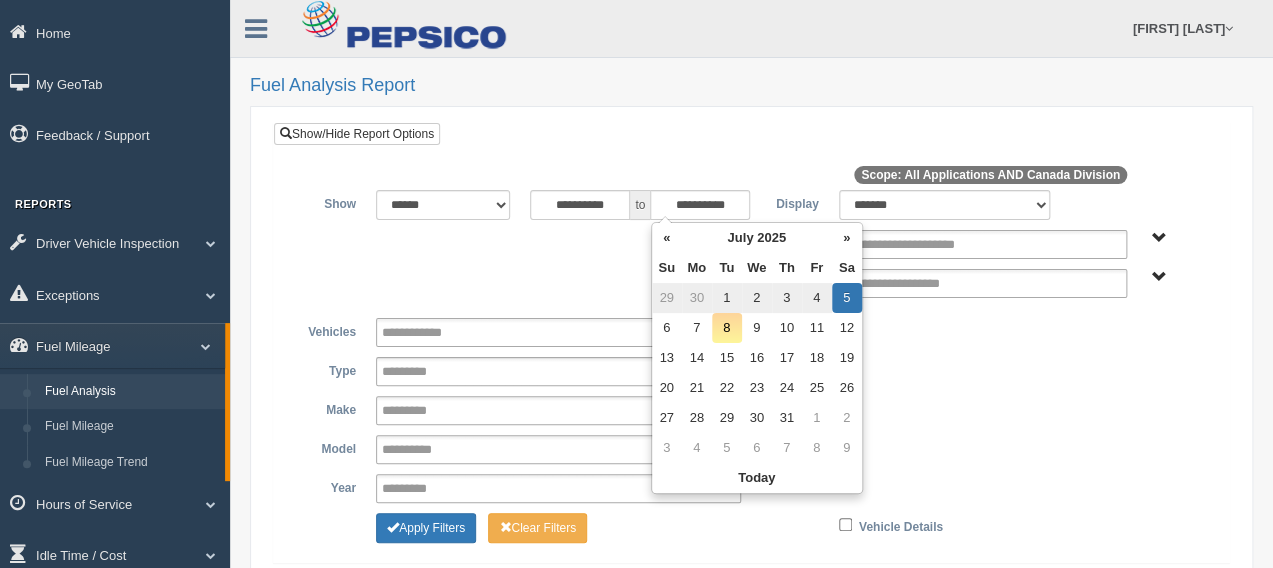 click on "30" at bounding box center (697, 298) 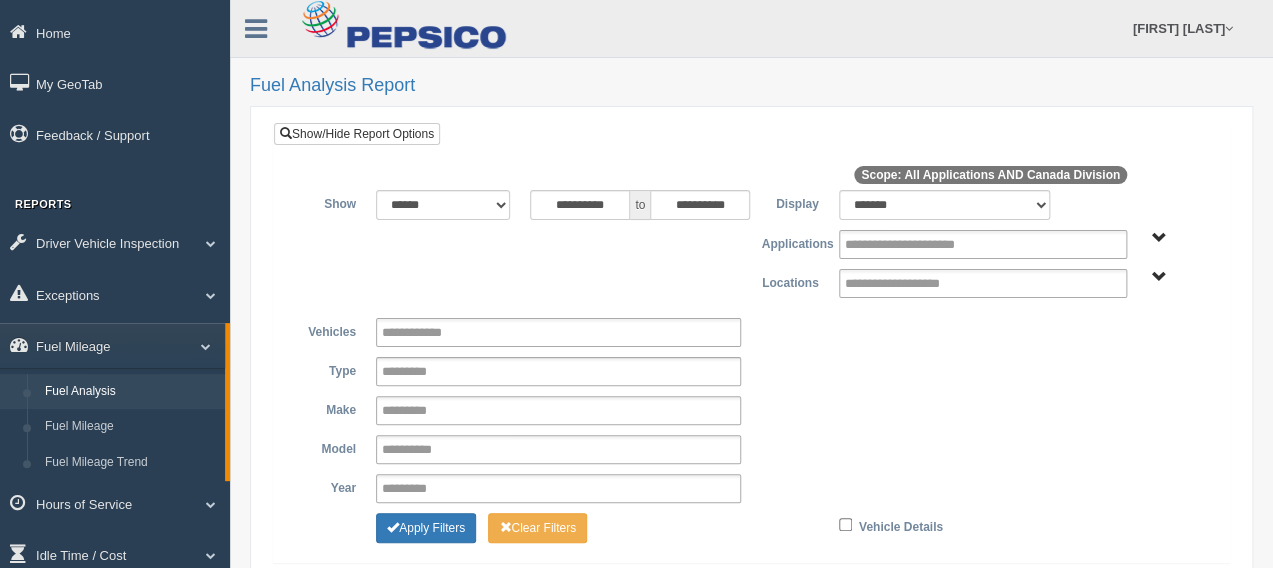click on "**********" at bounding box center (751, 332) 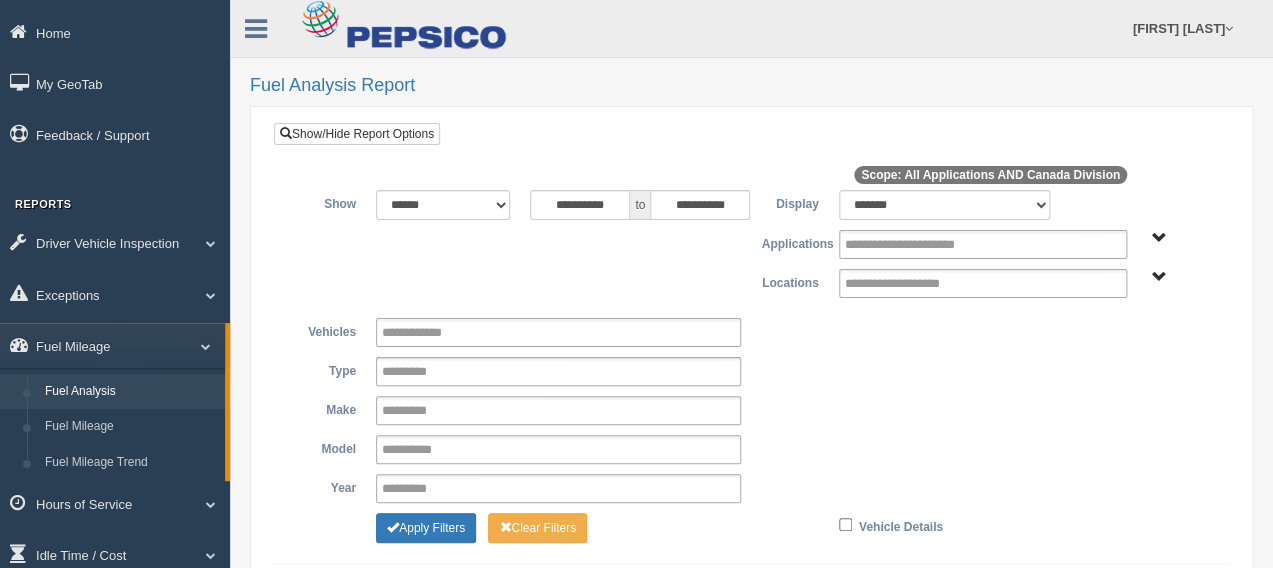 click on "Canada Division" at bounding box center [1159, 277] 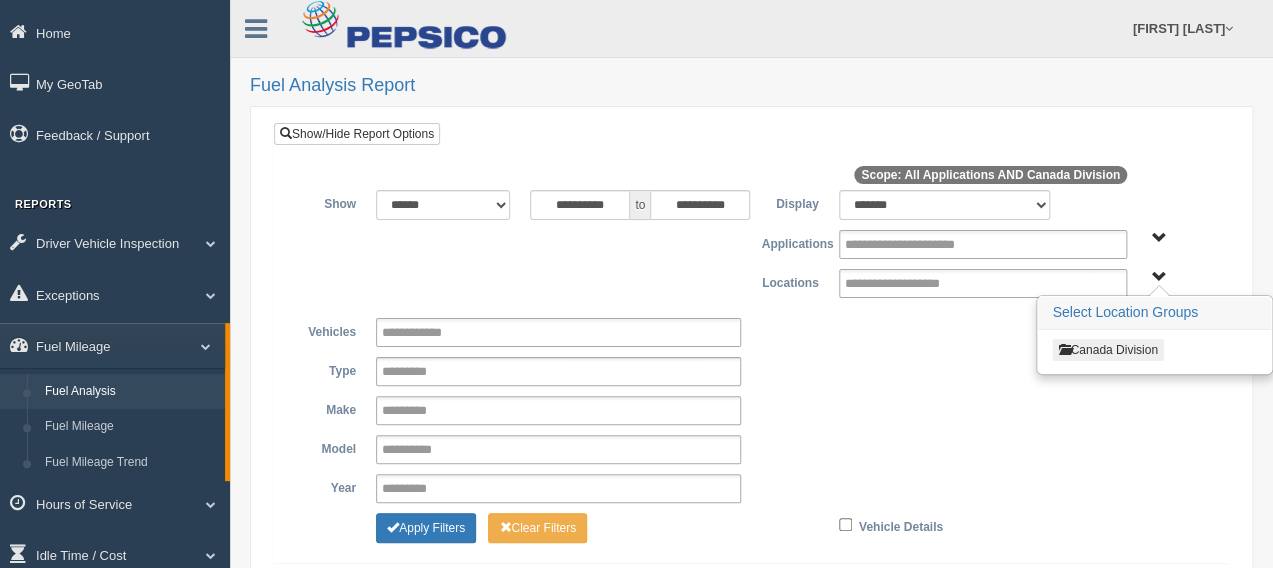 click on "Canada Division" at bounding box center [1107, 350] 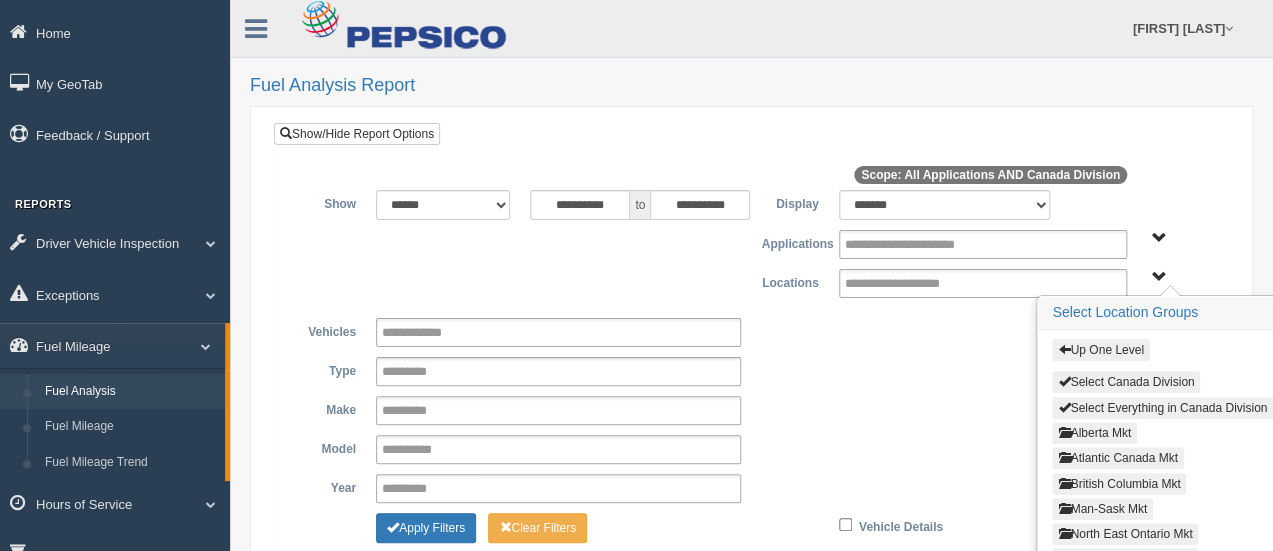 click on "Atlantic Canada Mkt" at bounding box center (1117, 458) 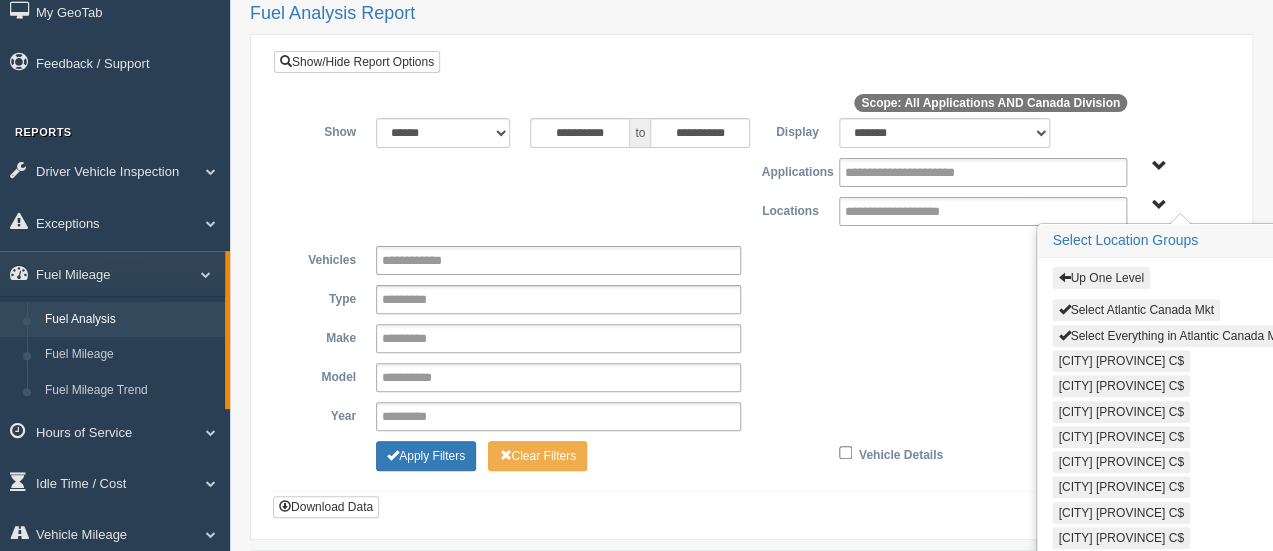 scroll, scrollTop: 111, scrollLeft: 0, axis: vertical 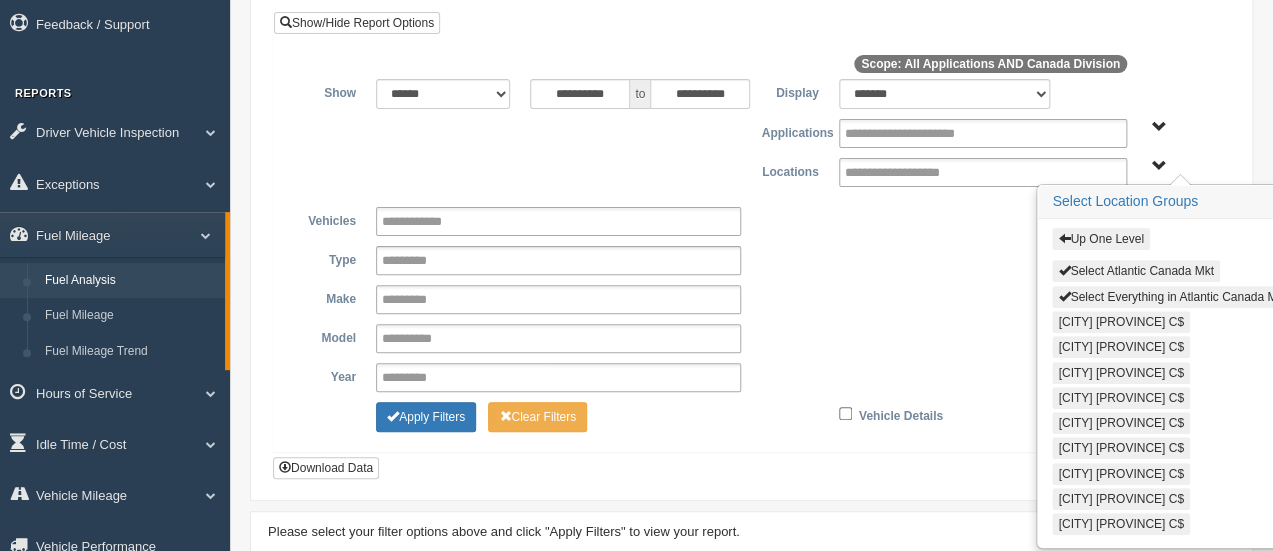 click on "[CITY] [STATE] [CURRENCY]" at bounding box center [1120, 398] 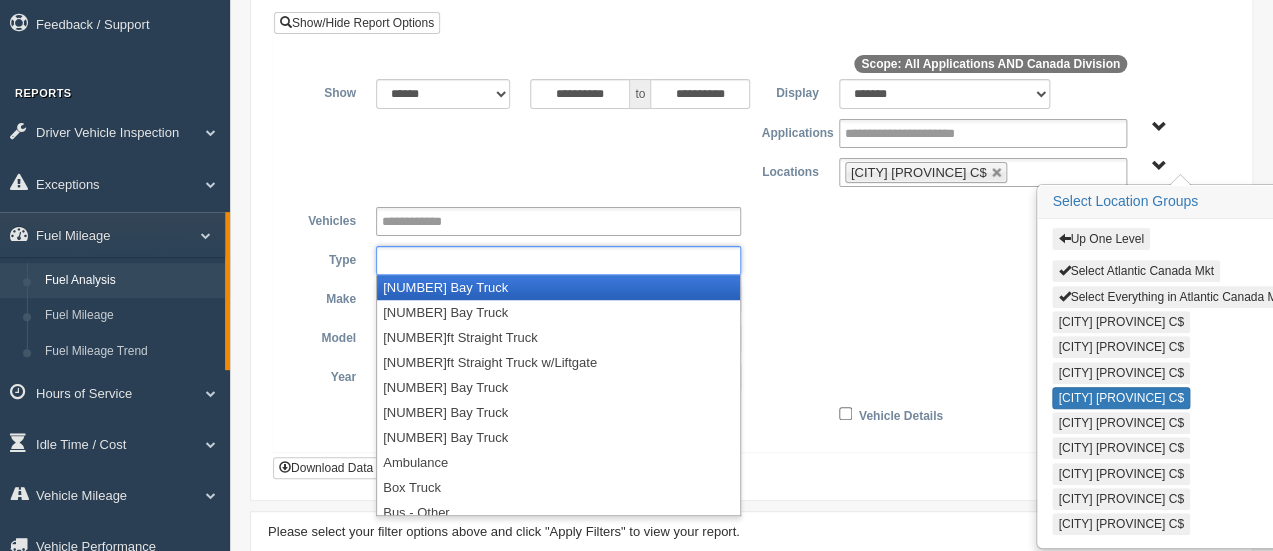 click at bounding box center [558, 260] 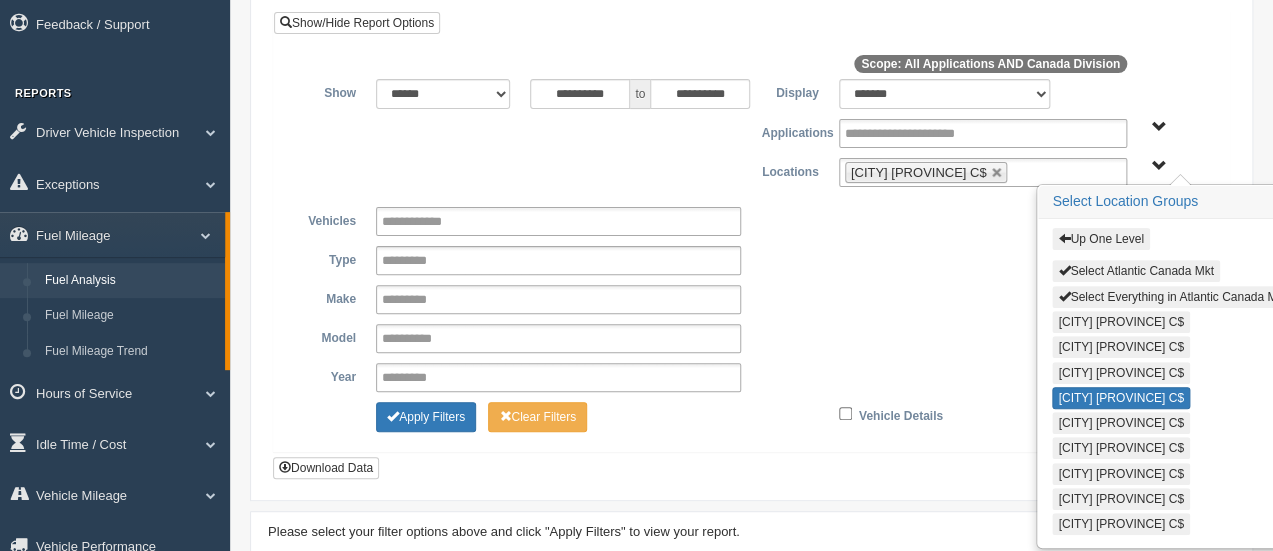 click on "**********" at bounding box center [751, 221] 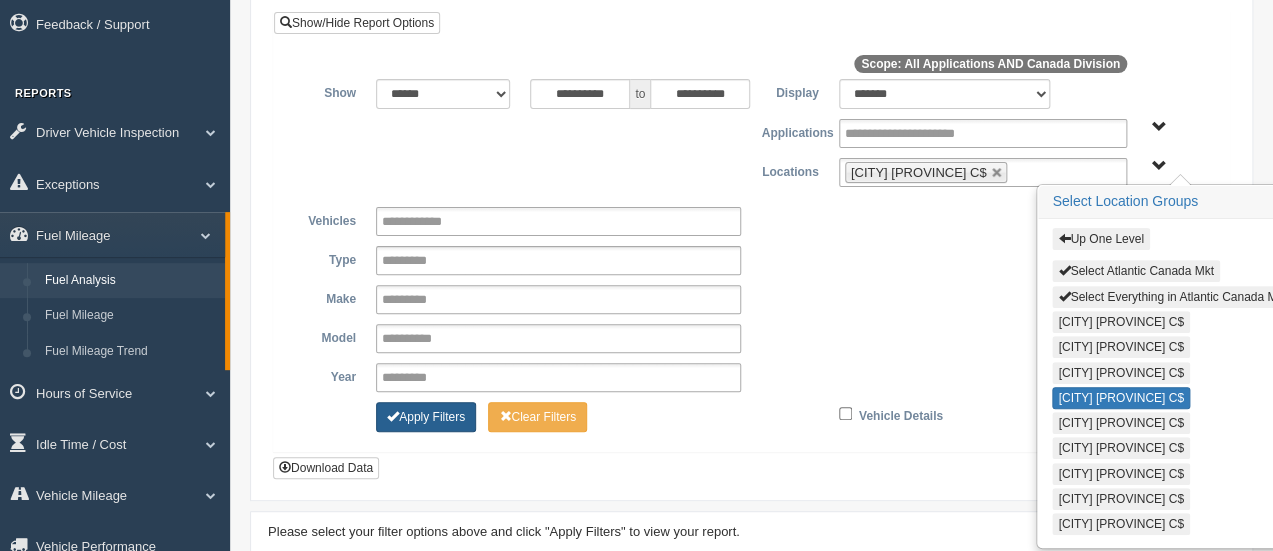 click on "Apply Filters" at bounding box center [426, 417] 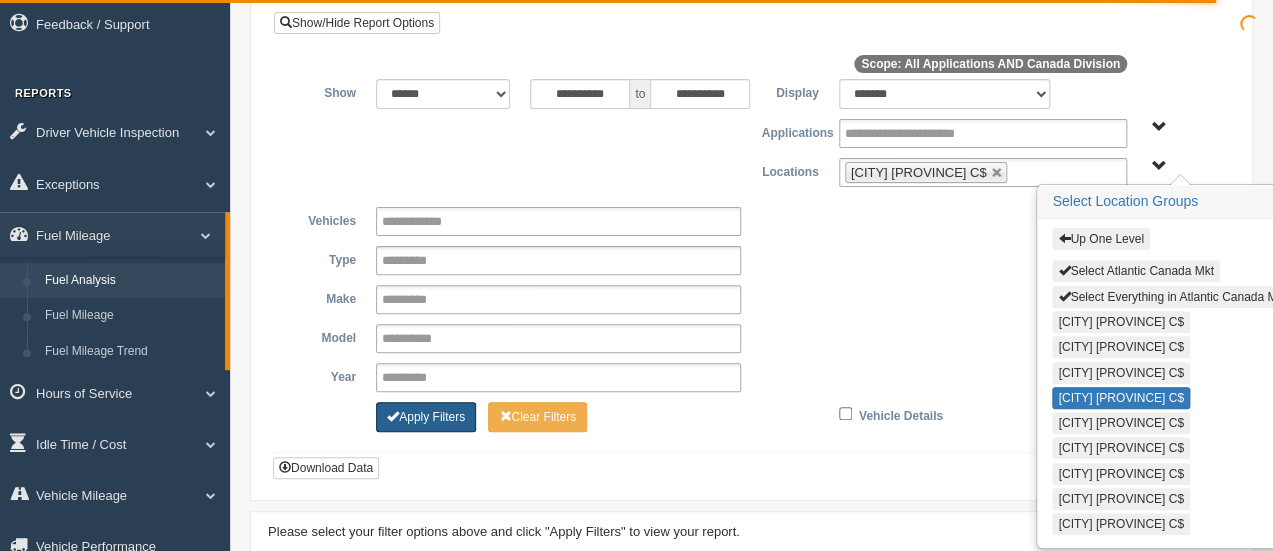 scroll, scrollTop: 190, scrollLeft: 0, axis: vertical 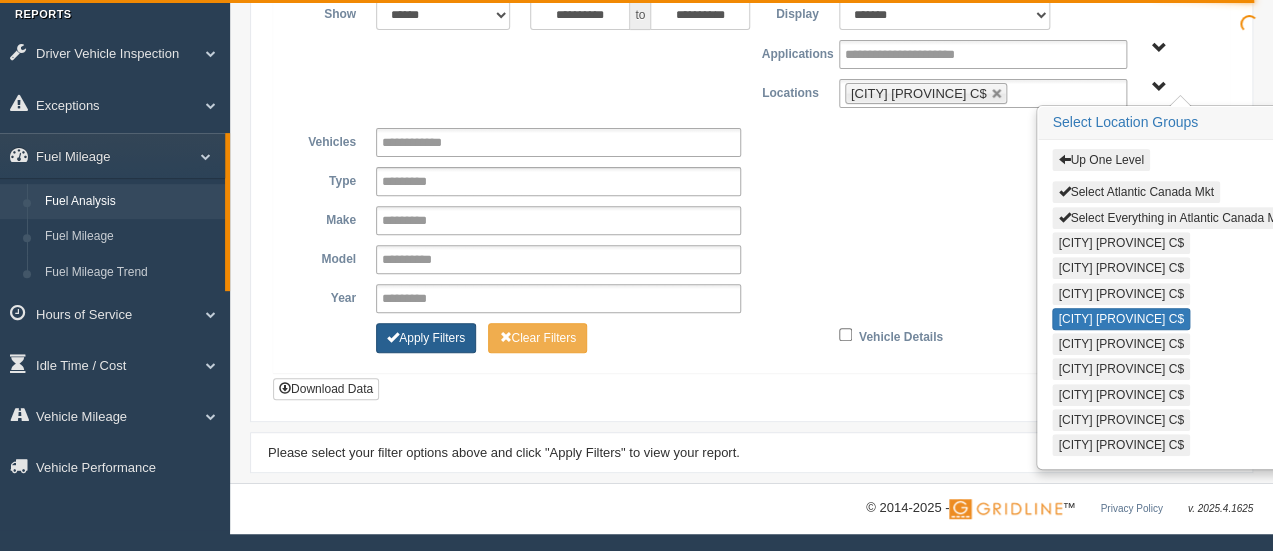 click on "Apply Filters" at bounding box center [426, 338] 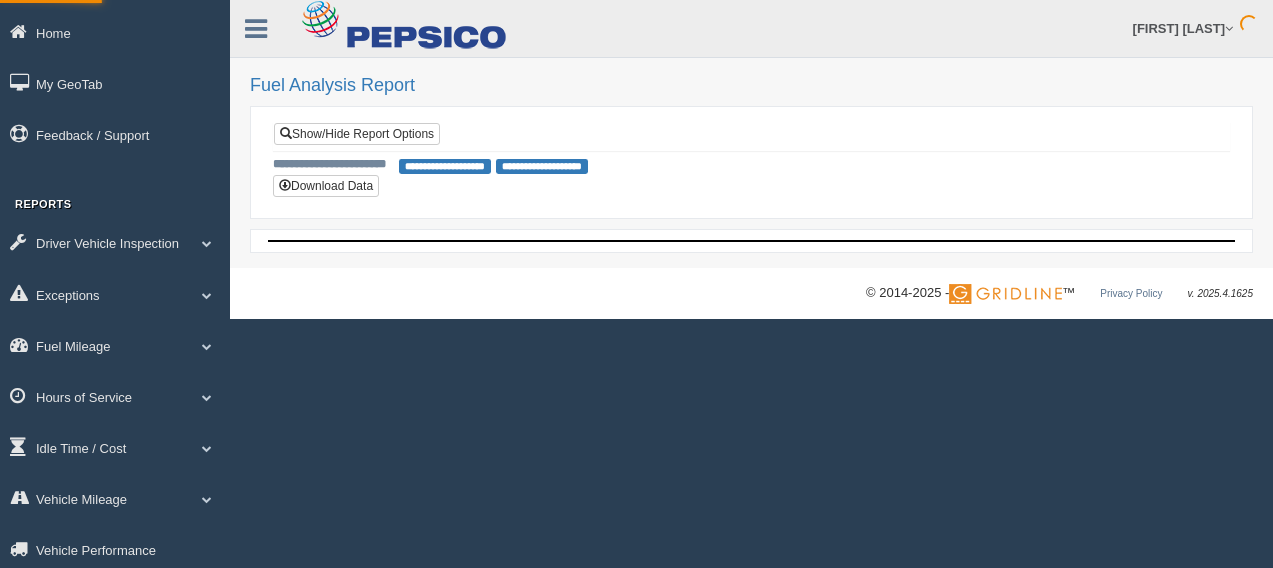 scroll, scrollTop: 0, scrollLeft: 0, axis: both 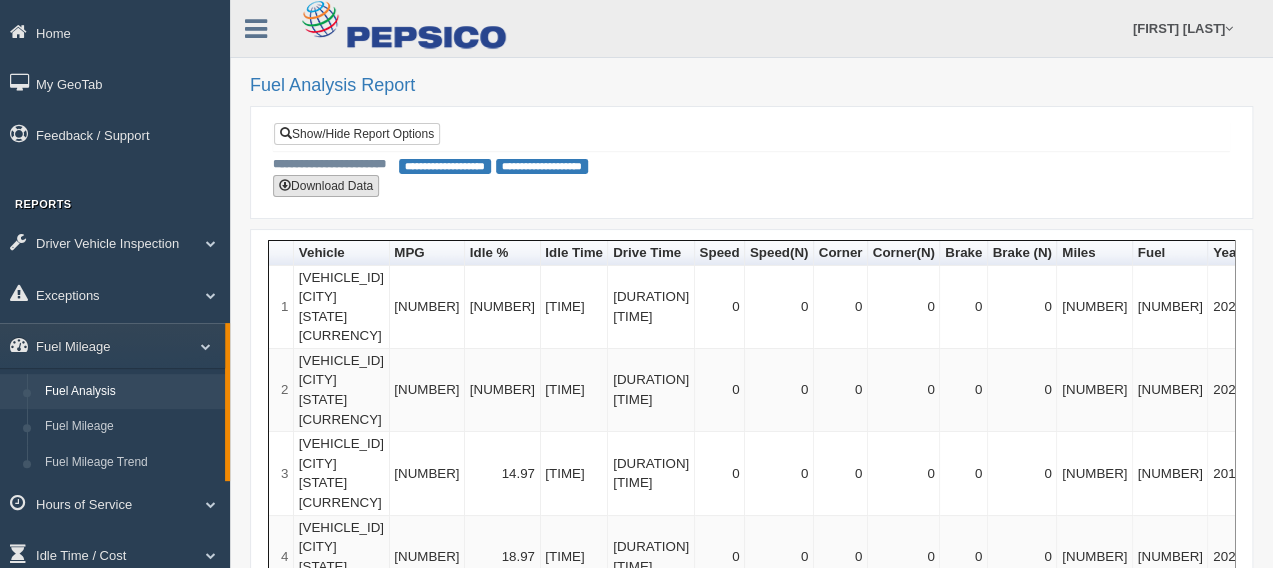 click on "Download Data" at bounding box center [326, 186] 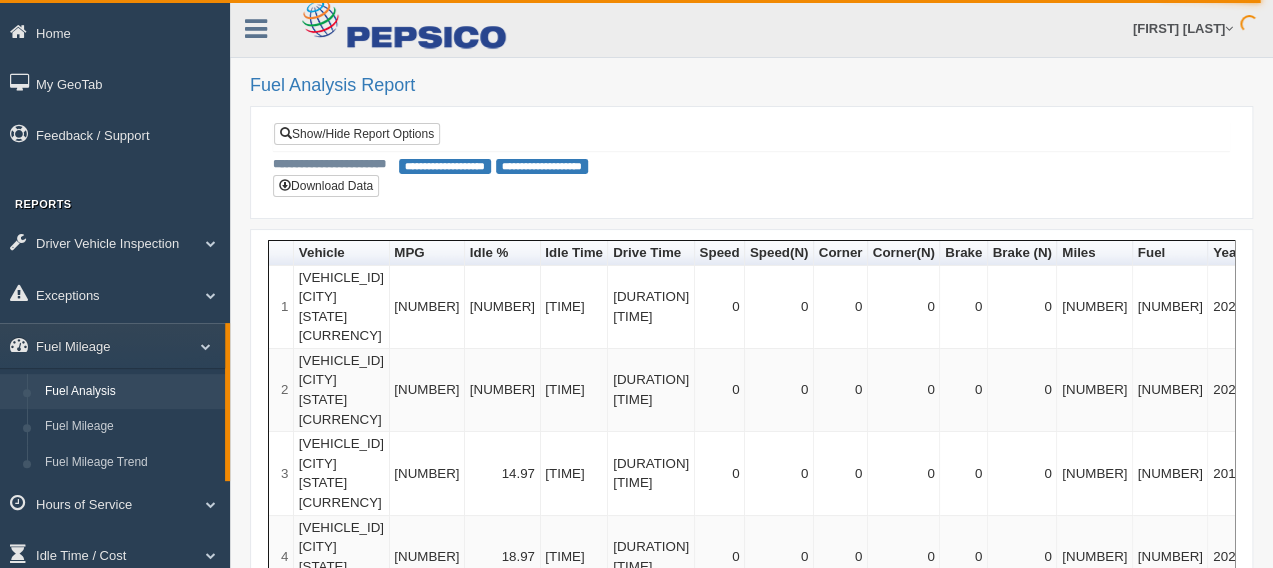 click on "**********" at bounding box center [751, 165] 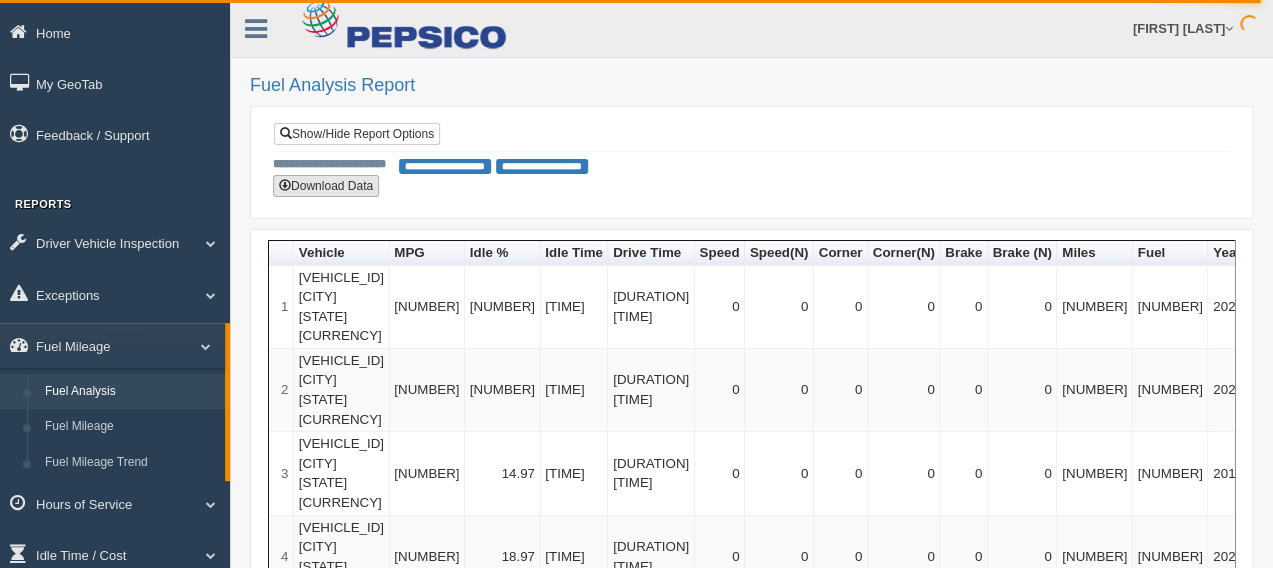 click on "Download Data" at bounding box center [326, 186] 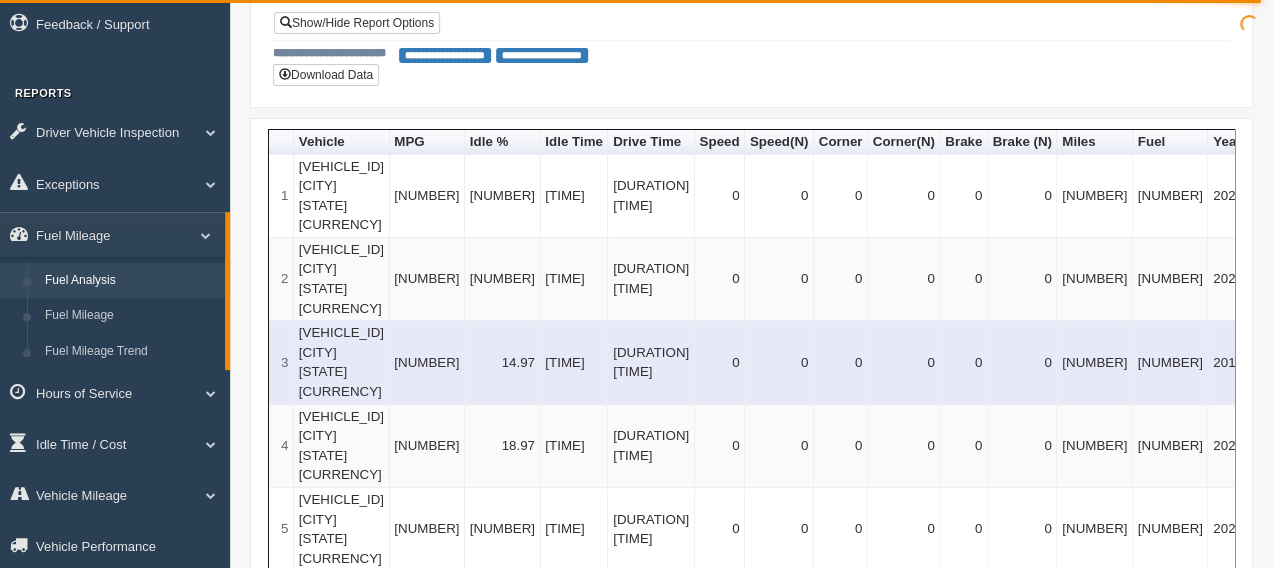 scroll, scrollTop: 222, scrollLeft: 0, axis: vertical 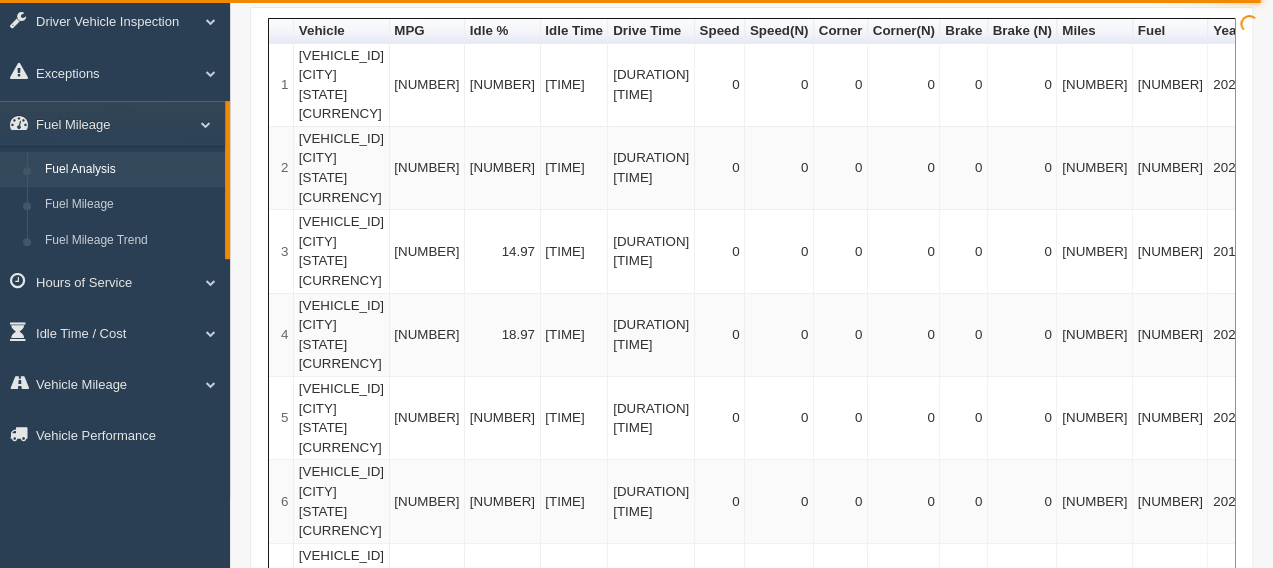 click on "Vehicle" at bounding box center (342, 31) 